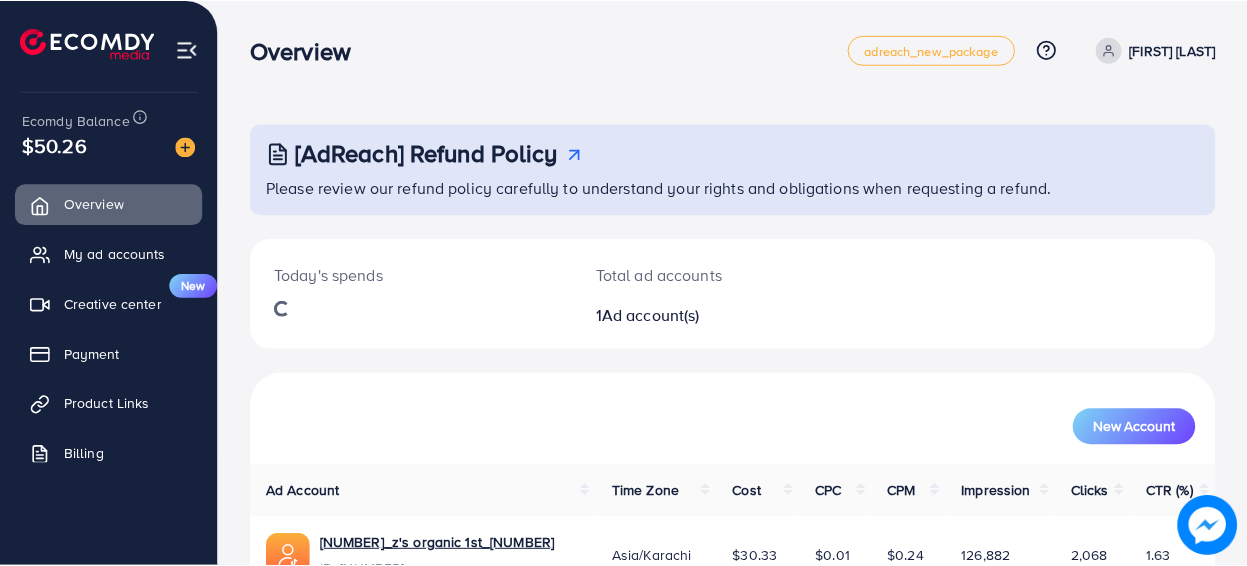 scroll, scrollTop: 0, scrollLeft: 0, axis: both 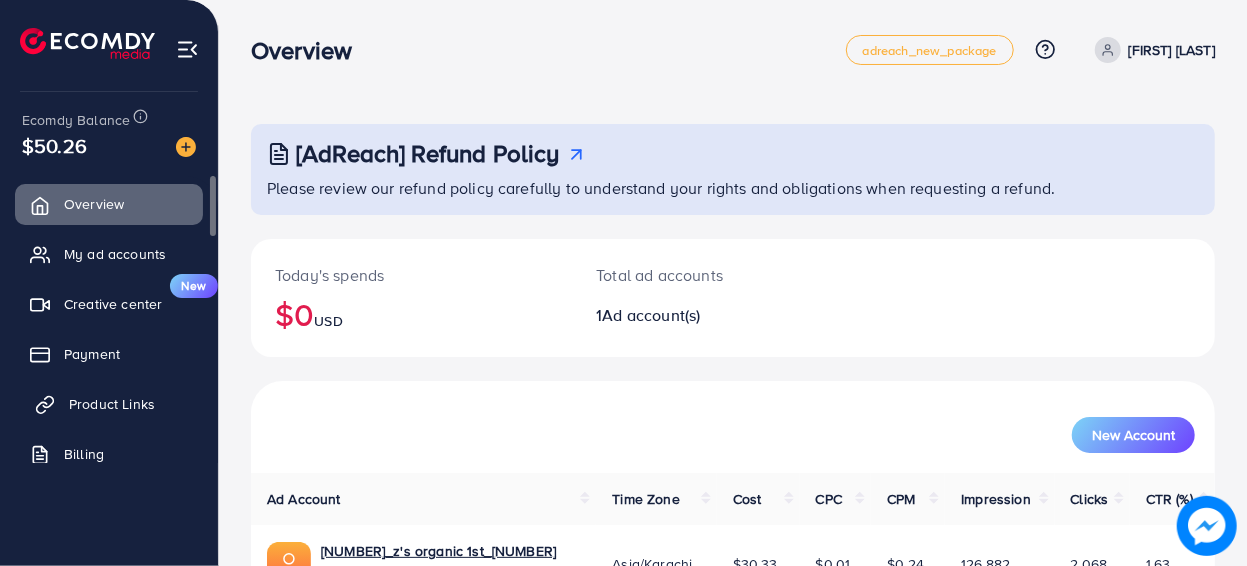 click on "Product Links" at bounding box center (112, 404) 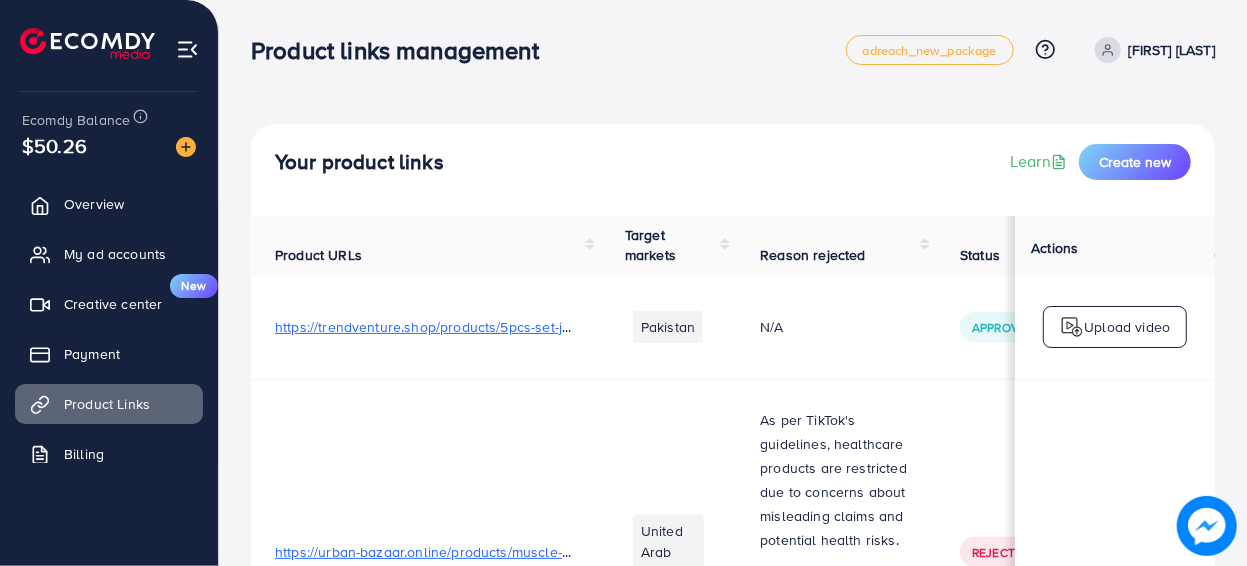 scroll, scrollTop: 2, scrollLeft: 0, axis: vertical 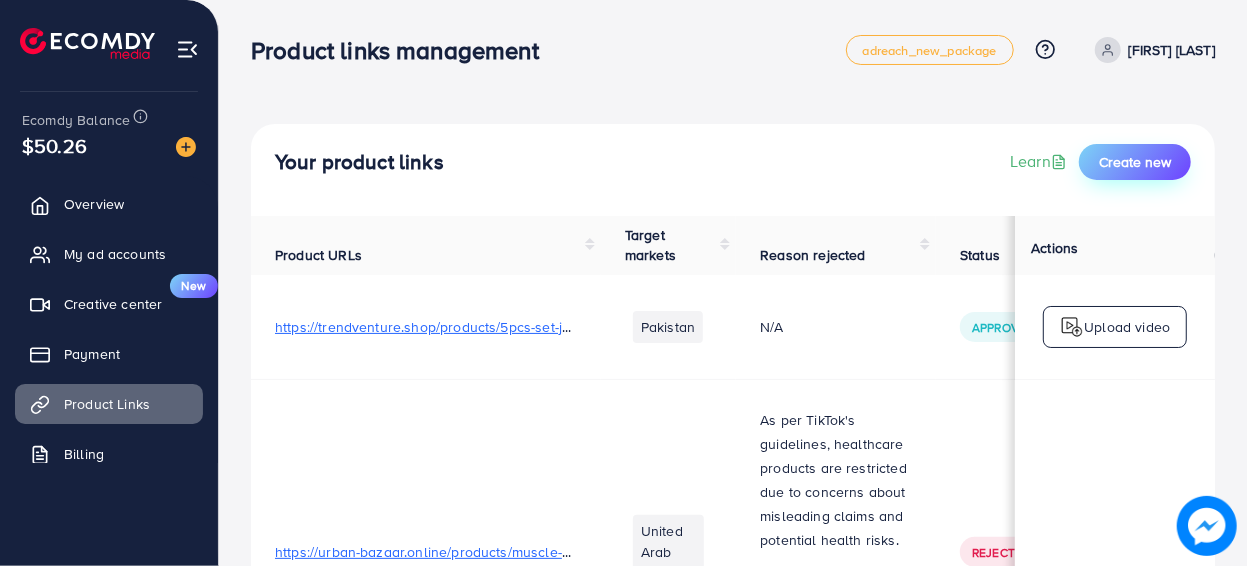 click on "Create new" at bounding box center (1135, 162) 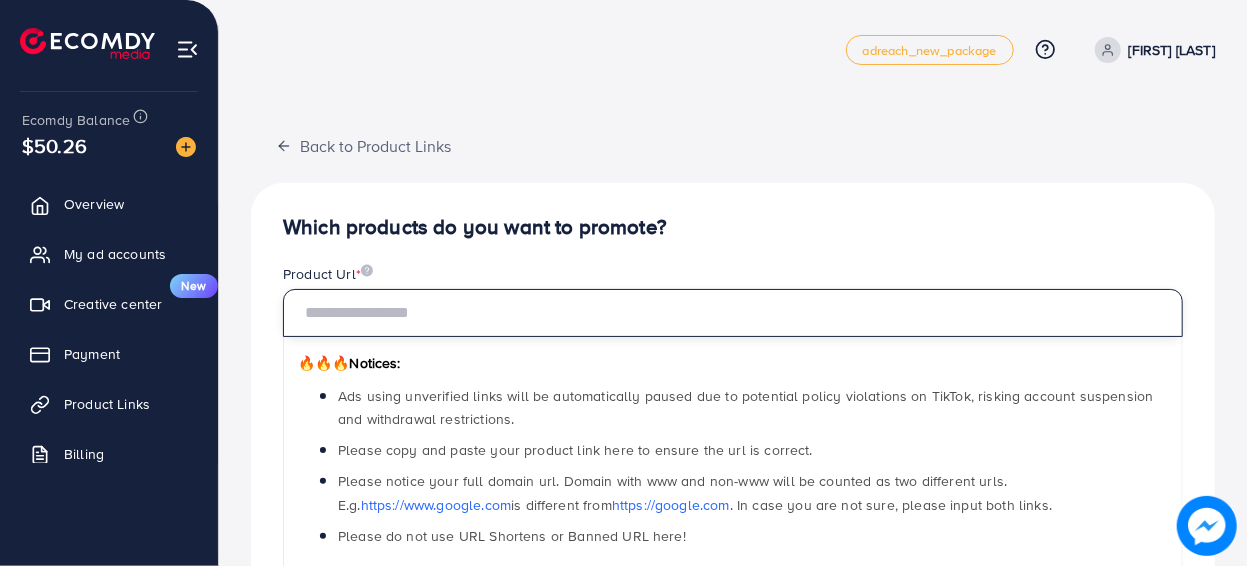 click at bounding box center [733, 313] 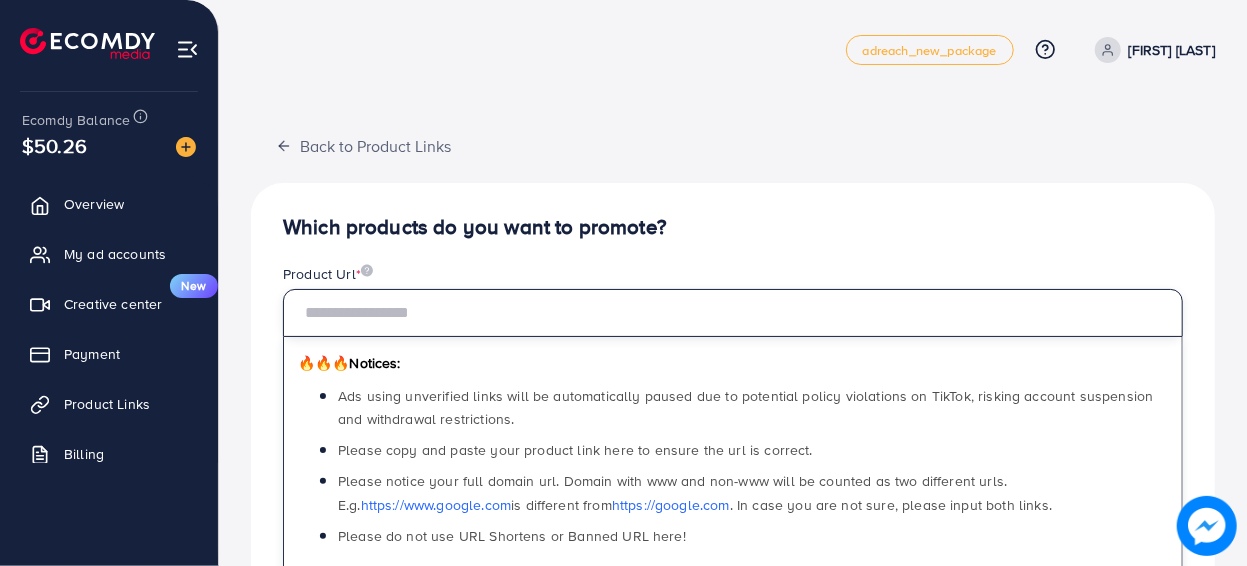 paste on "**********" 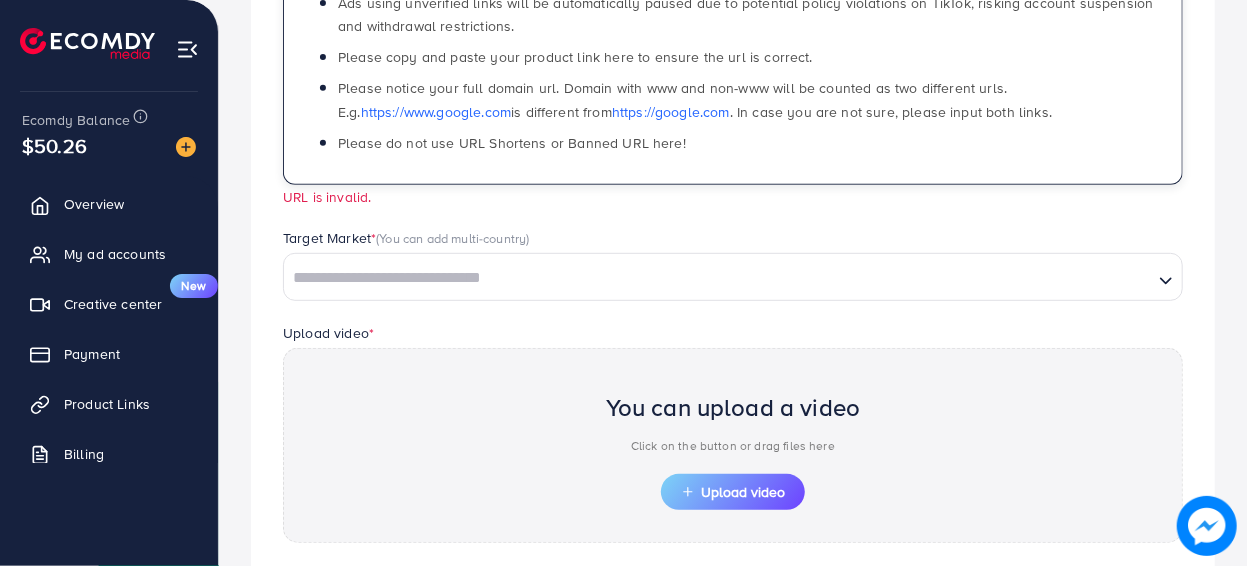 scroll, scrollTop: 397, scrollLeft: 0, axis: vertical 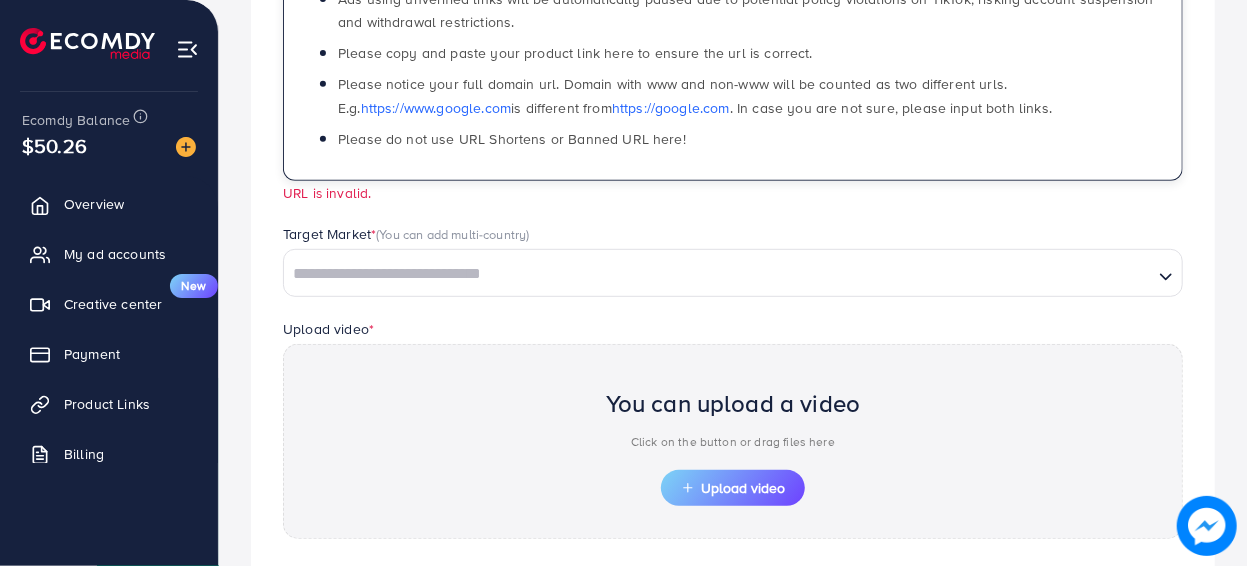 type on "**********" 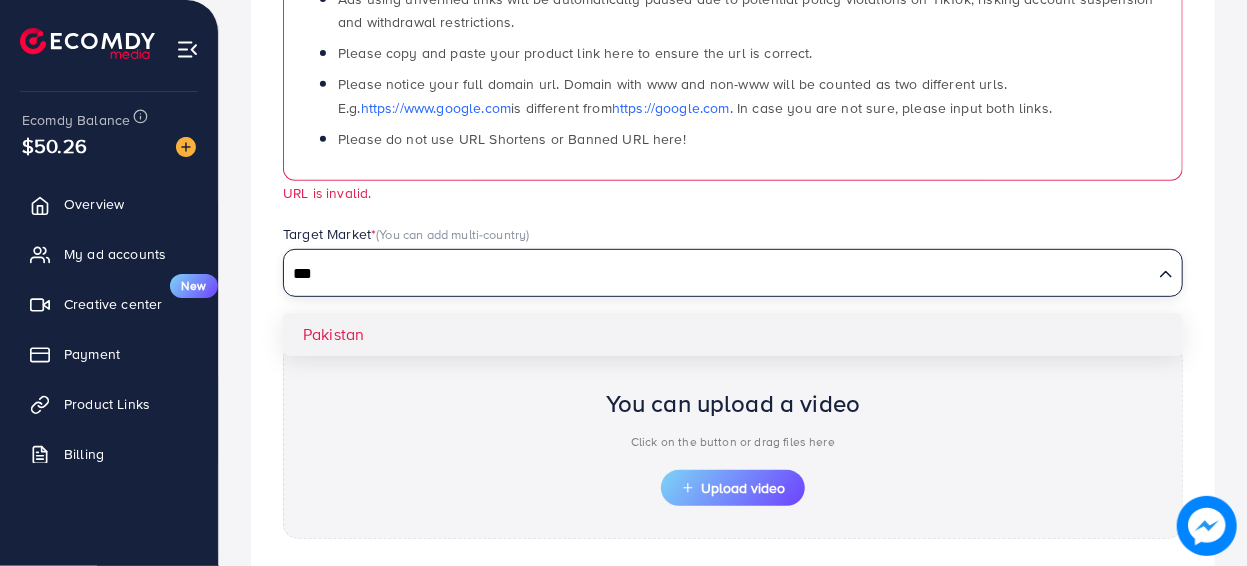 type on "***" 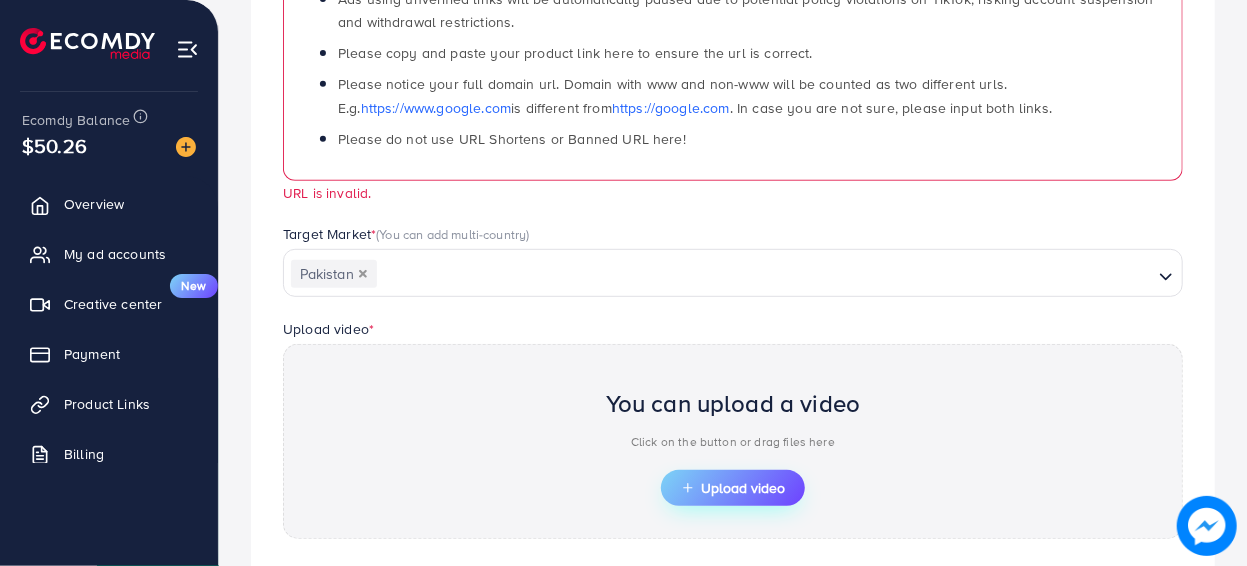click on "Upload video" at bounding box center [733, 488] 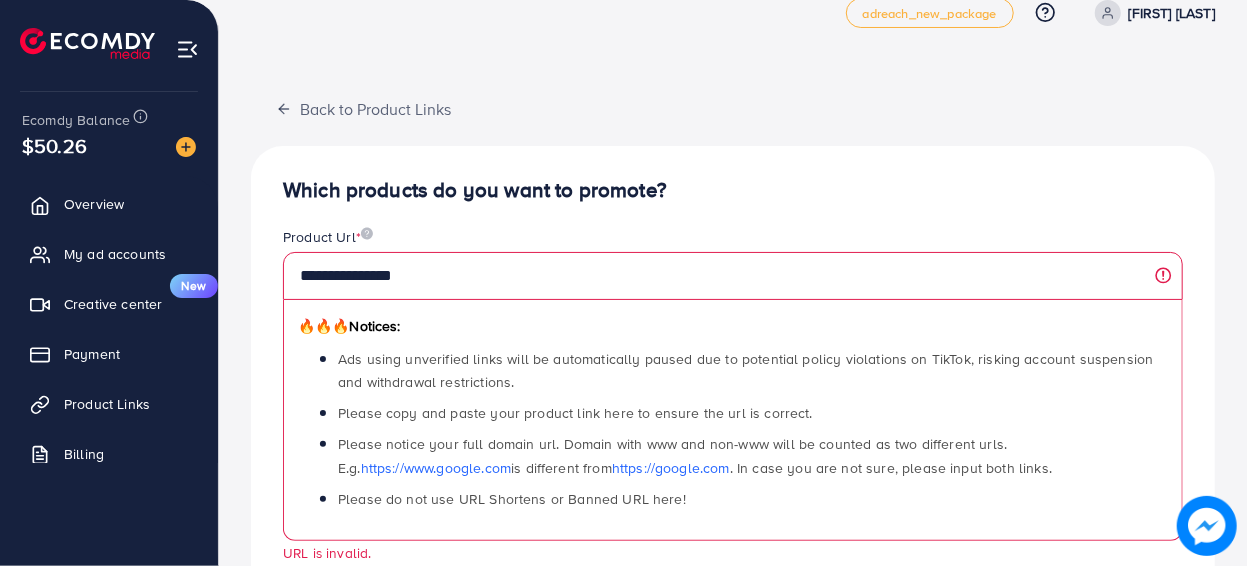 scroll, scrollTop: 34, scrollLeft: 0, axis: vertical 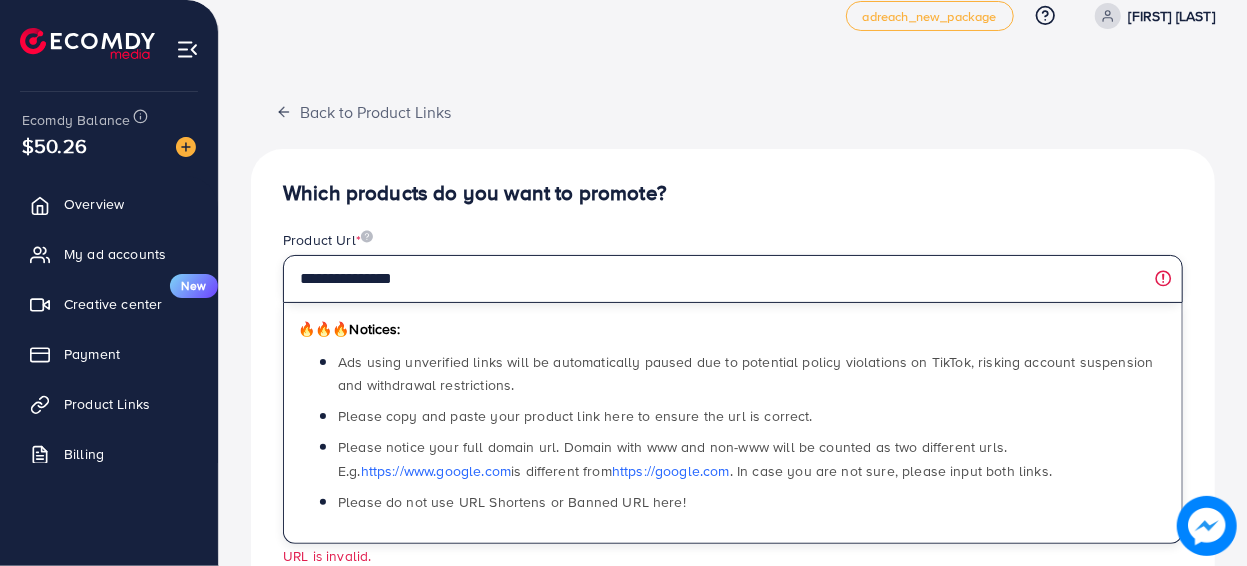 click on "**********" at bounding box center [733, 279] 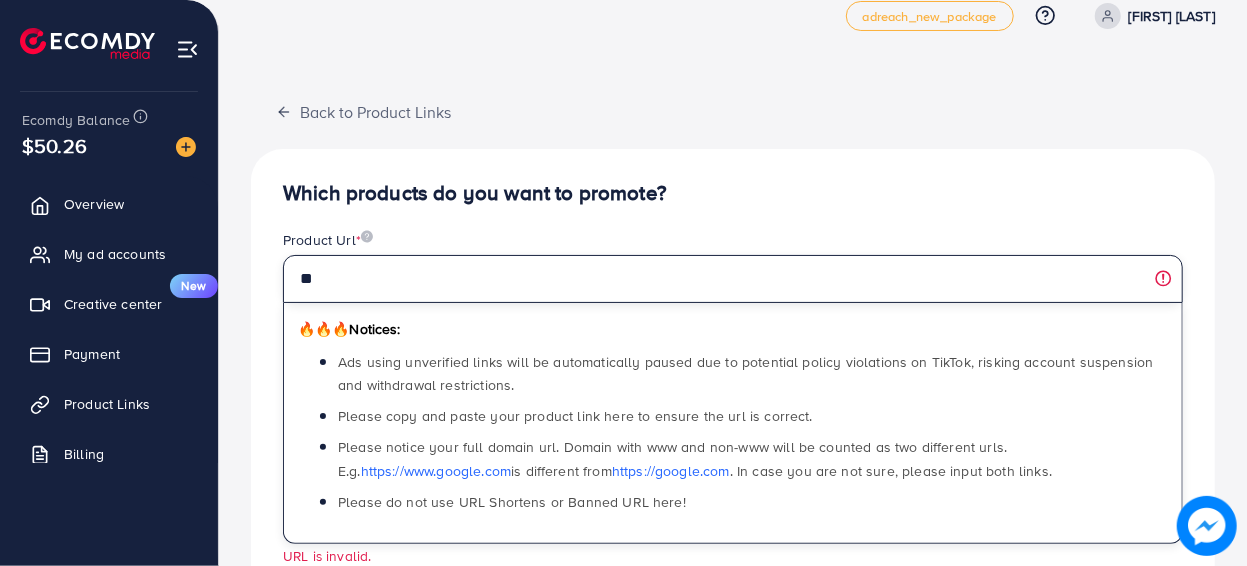 type on "*" 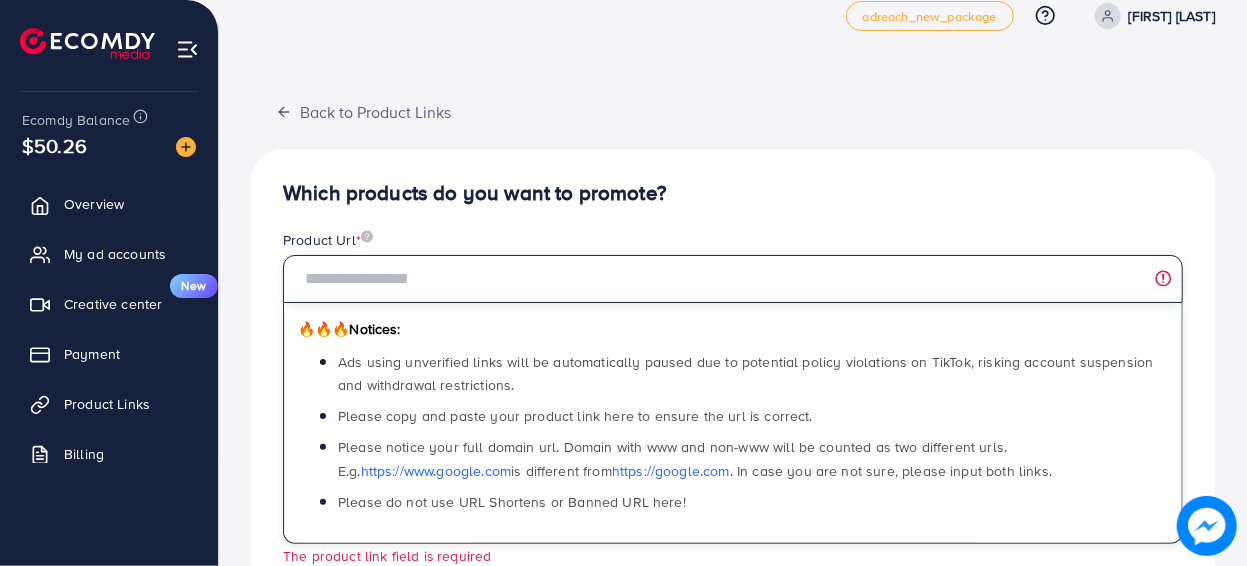 click at bounding box center (733, 279) 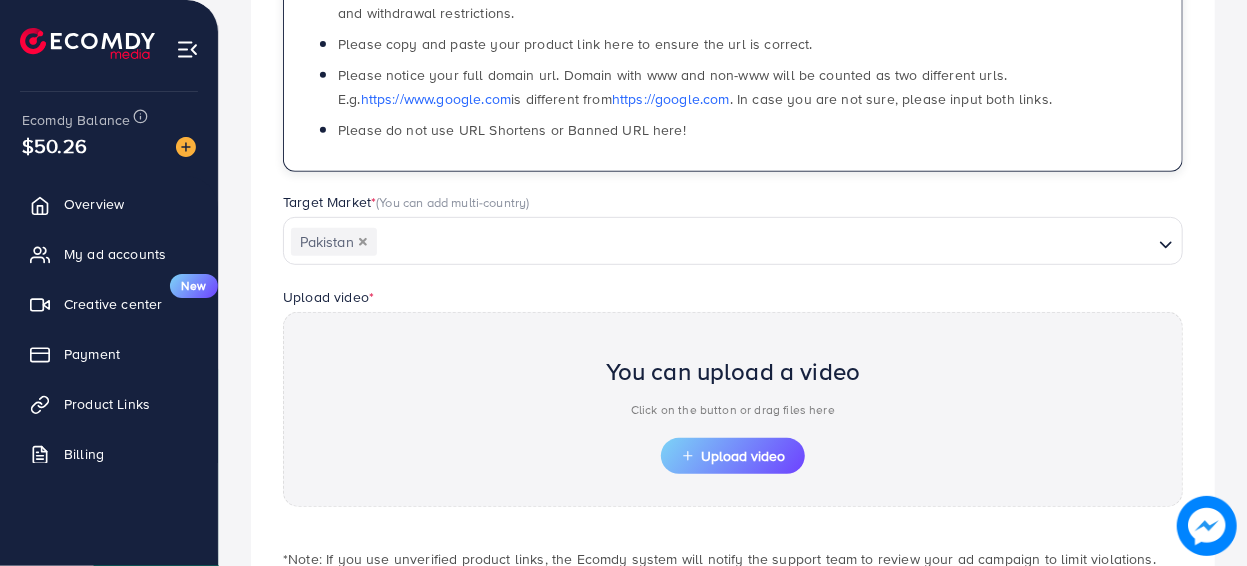 scroll, scrollTop: 412, scrollLeft: 0, axis: vertical 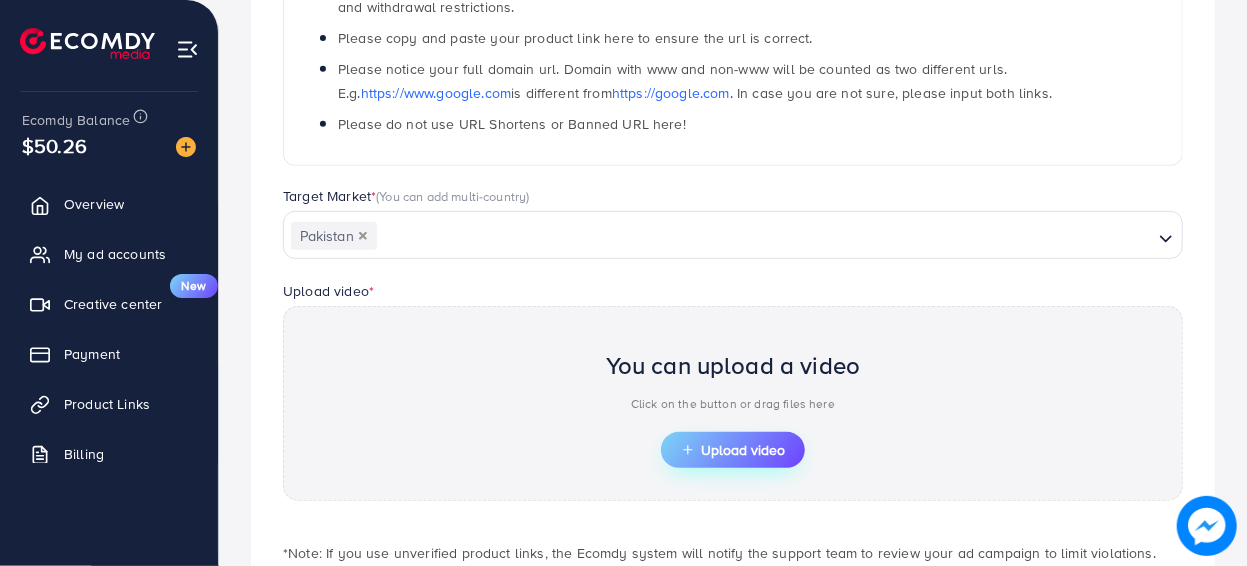 click 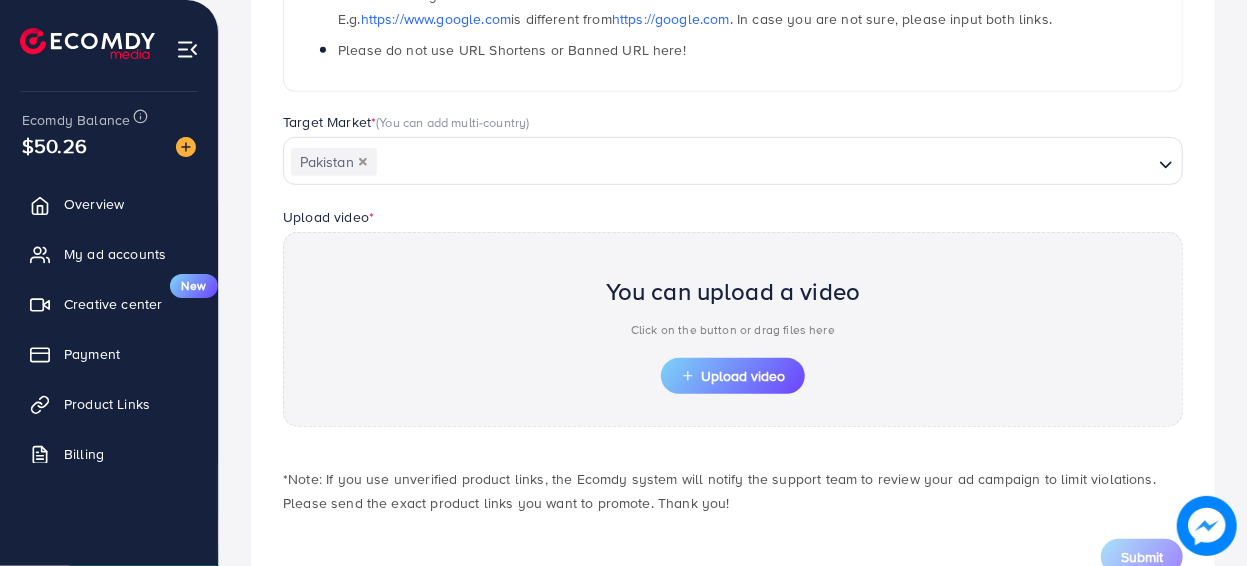scroll, scrollTop: 484, scrollLeft: 0, axis: vertical 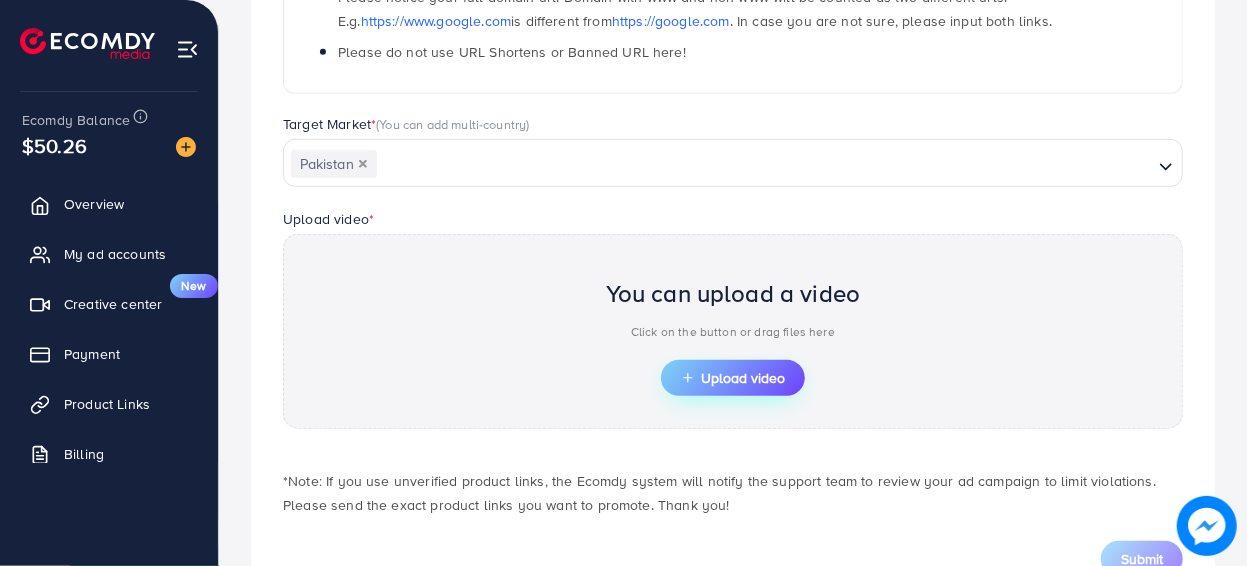 click on "Upload video" at bounding box center [733, 378] 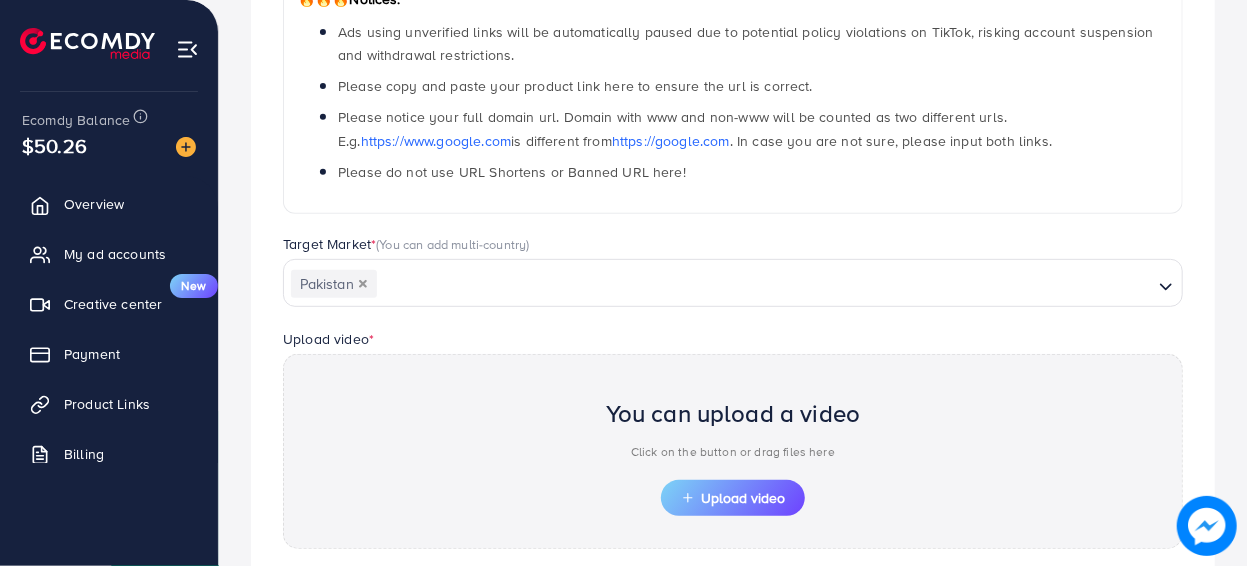 scroll, scrollTop: 484, scrollLeft: 0, axis: vertical 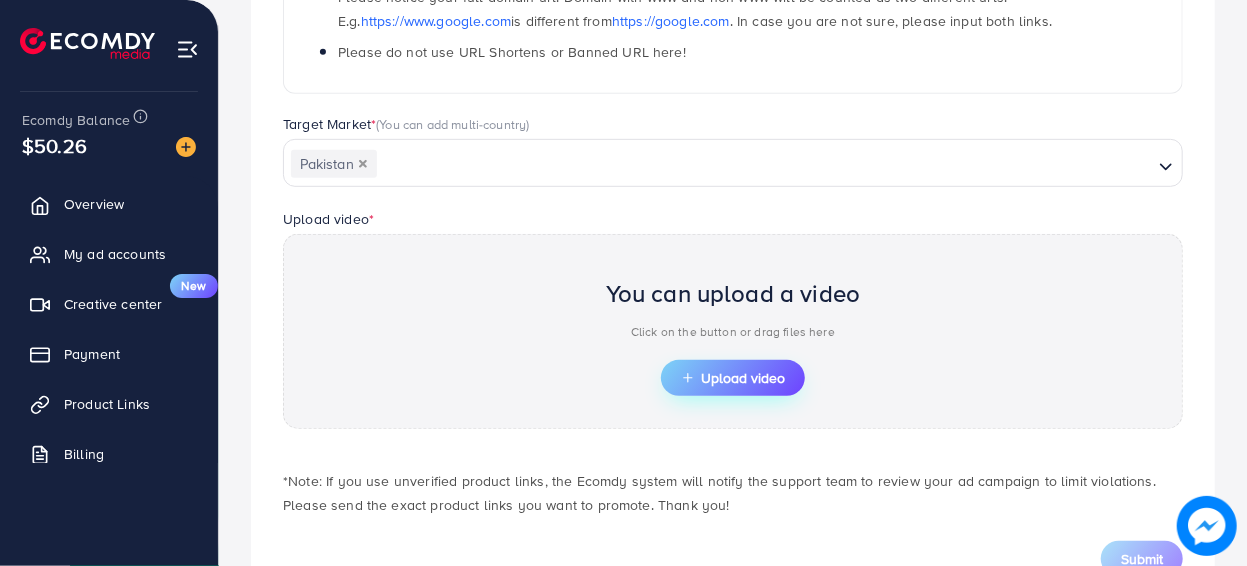 click on "Upload video" at bounding box center [733, 378] 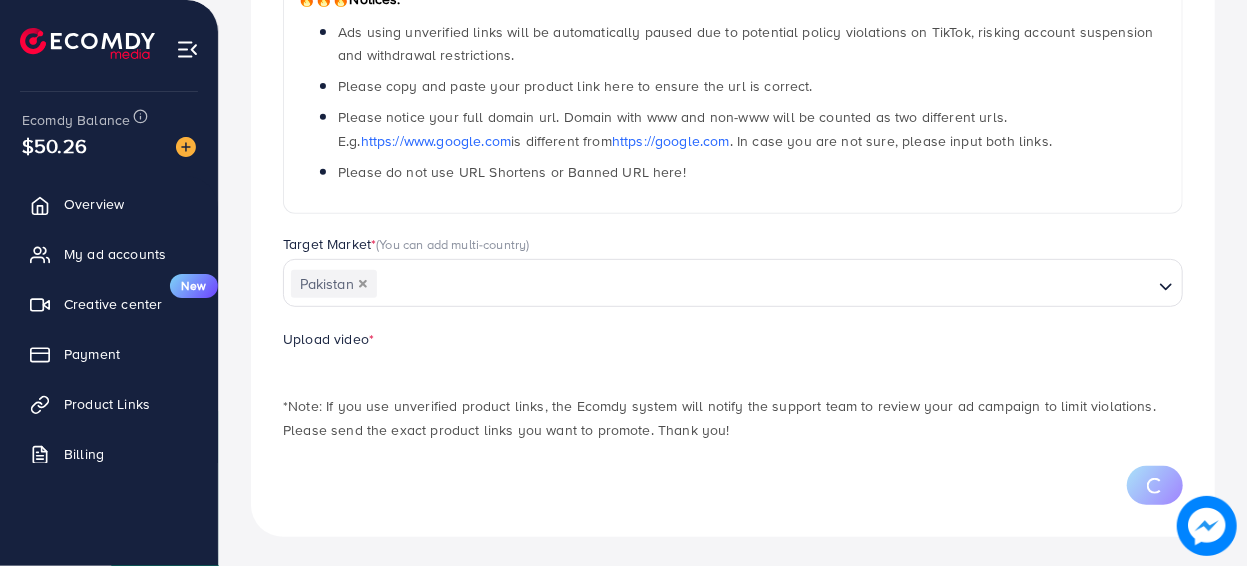 scroll, scrollTop: 484, scrollLeft: 0, axis: vertical 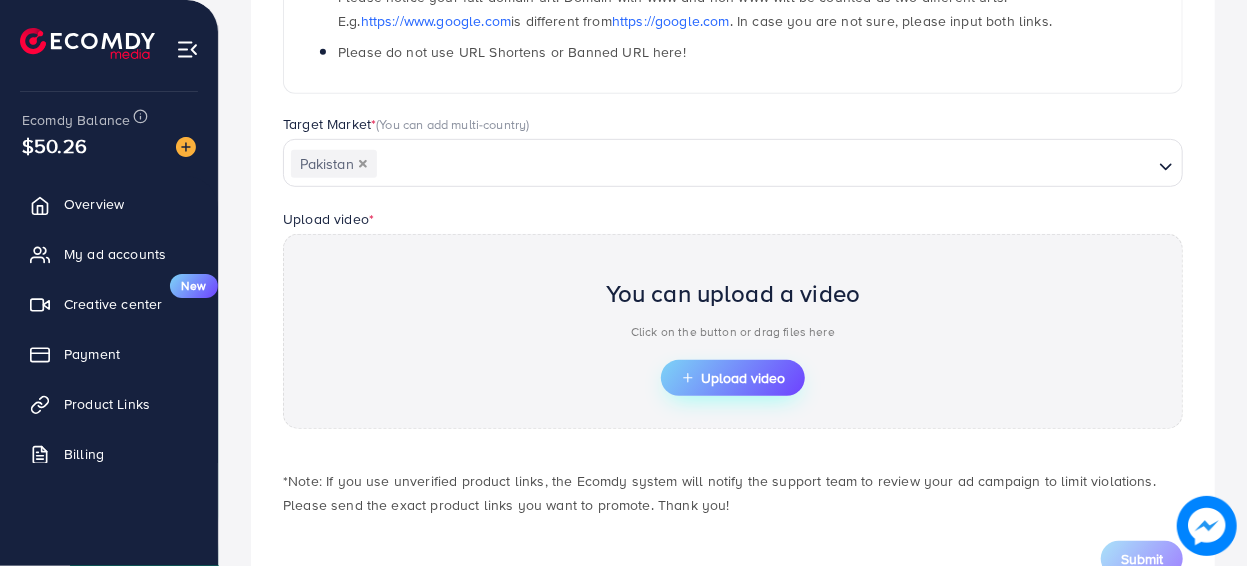 click on "Upload video" at bounding box center (733, 378) 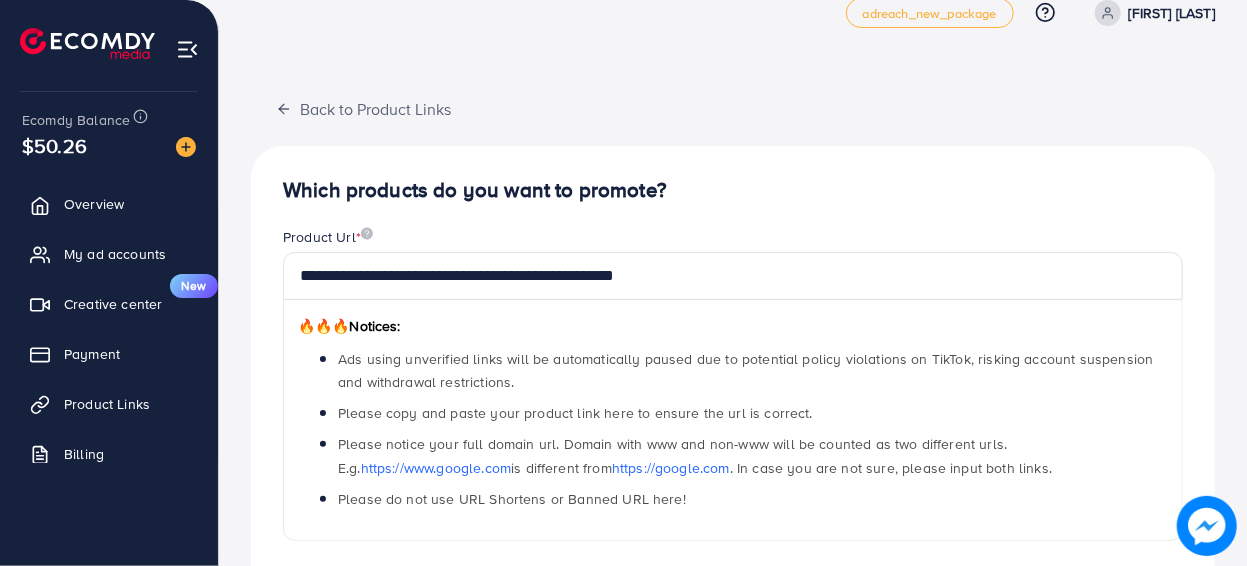 scroll, scrollTop: 35, scrollLeft: 0, axis: vertical 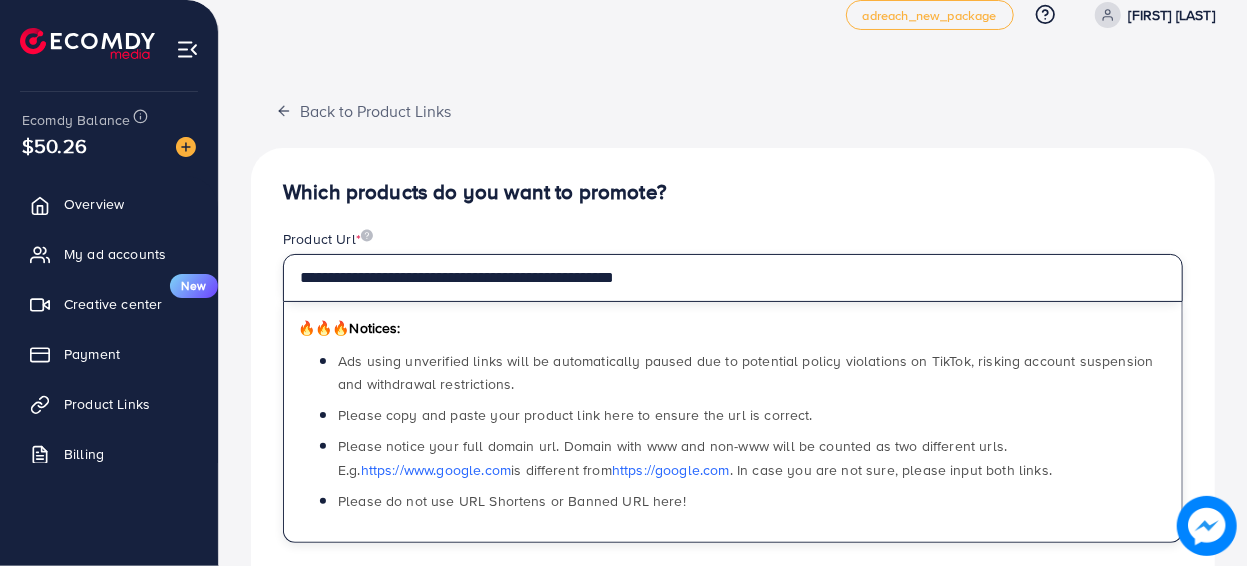 click on "**********" at bounding box center (733, 278) 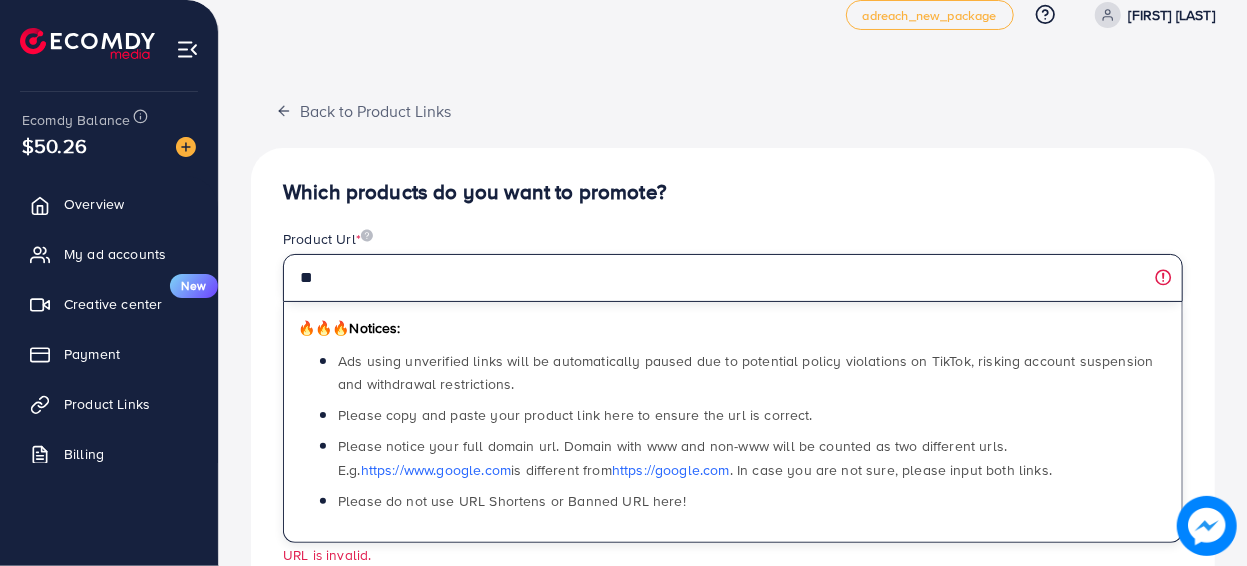 type on "*" 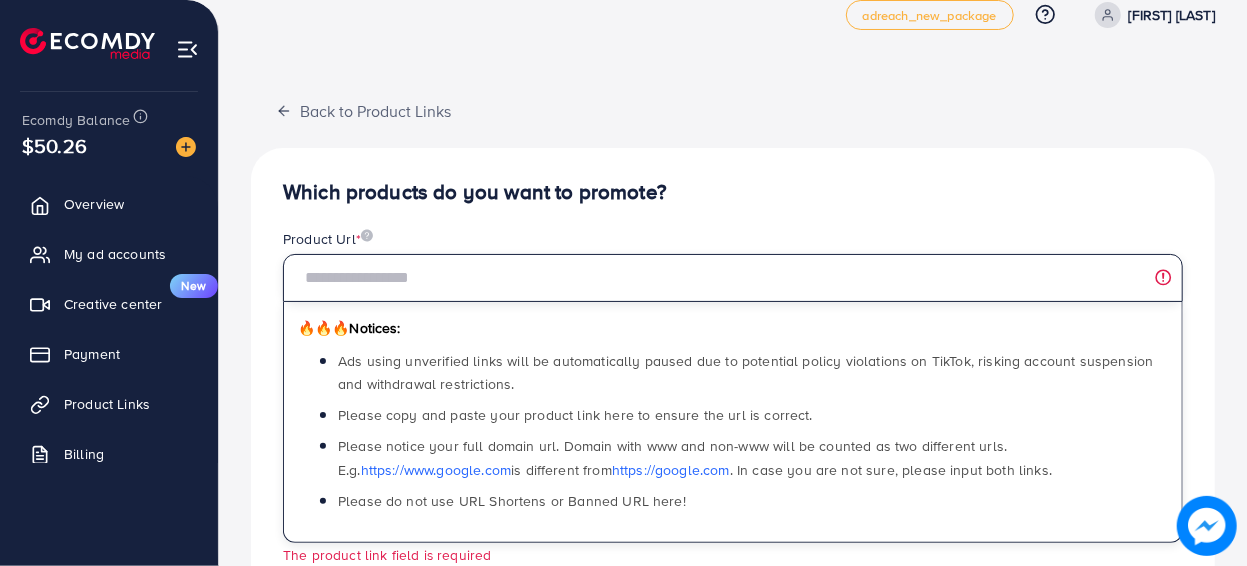 paste on "**********" 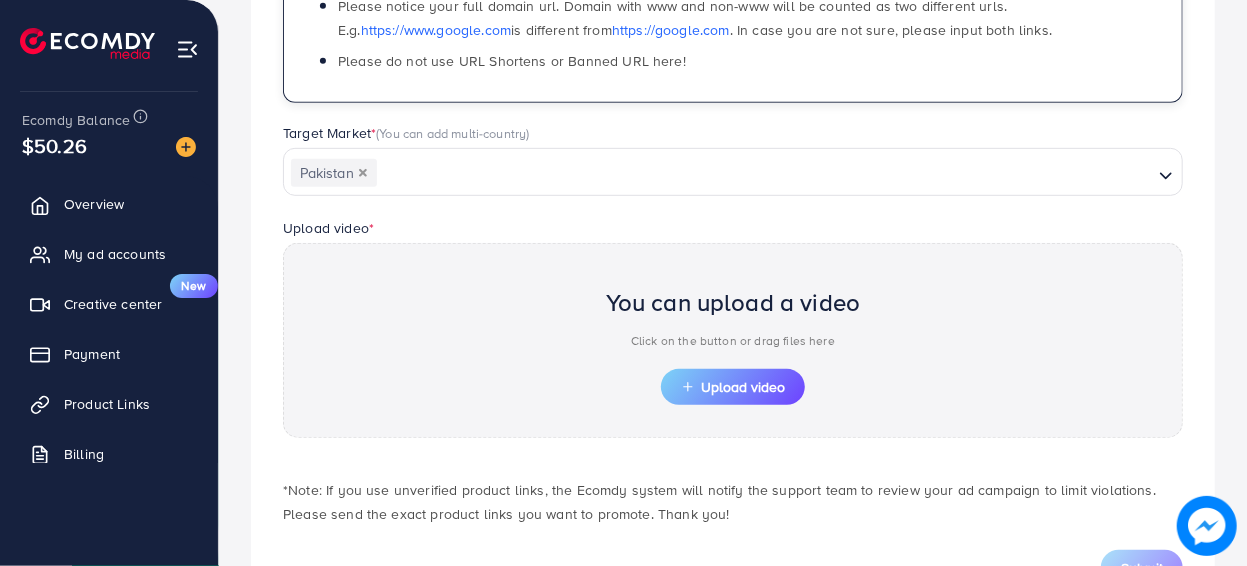 scroll, scrollTop: 499, scrollLeft: 0, axis: vertical 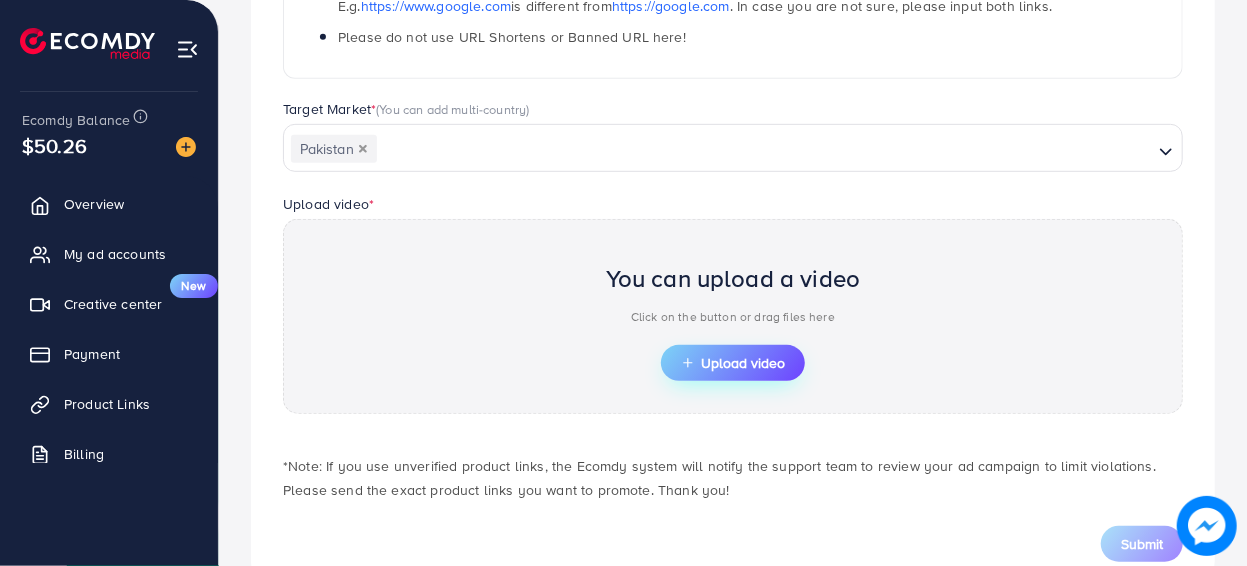 click on "Upload video" at bounding box center (733, 363) 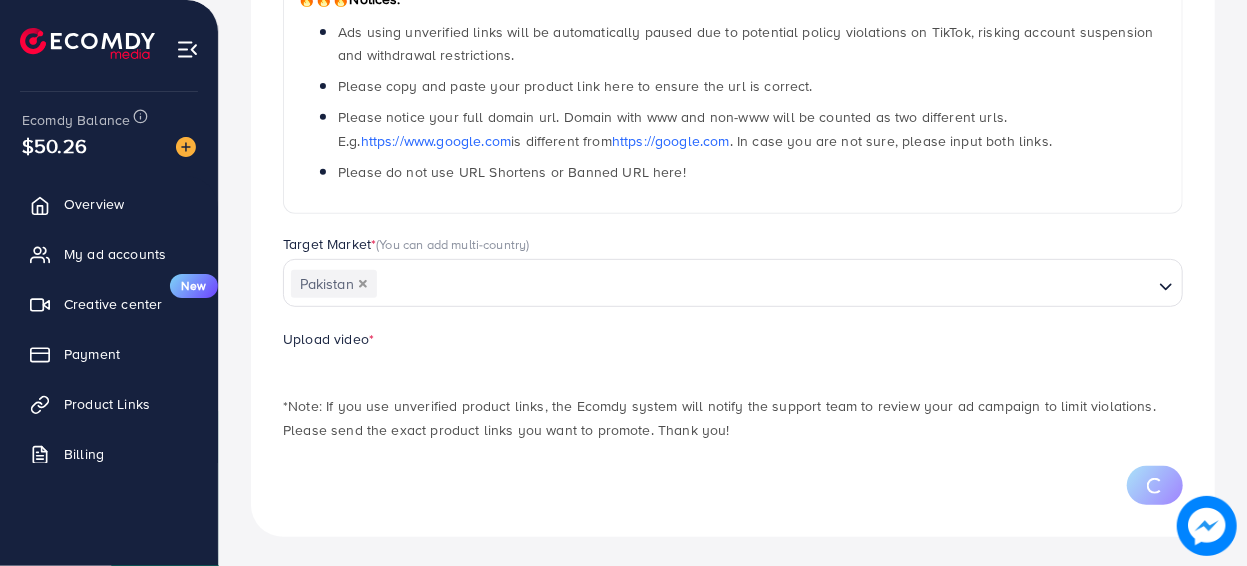 scroll, scrollTop: 499, scrollLeft: 0, axis: vertical 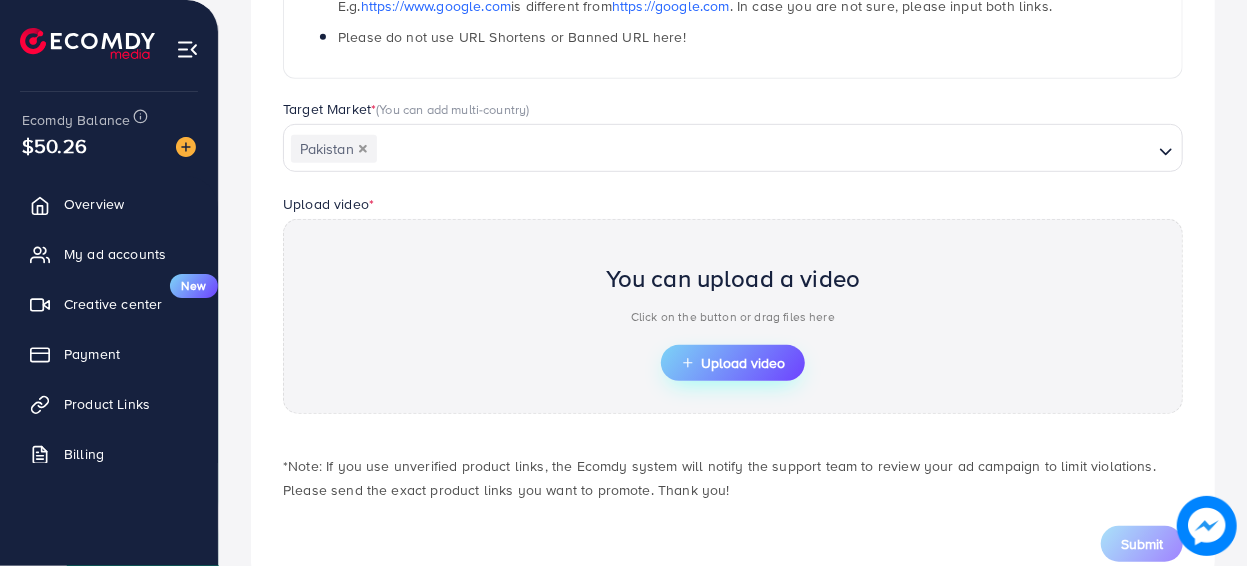 click on "Upload video" at bounding box center (733, 363) 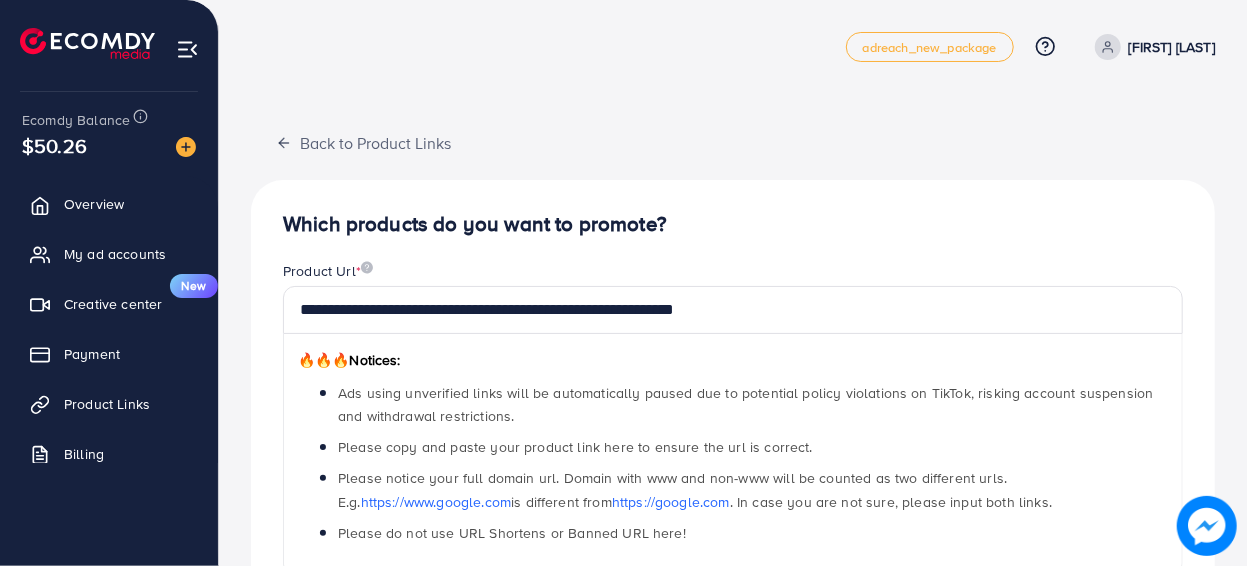 scroll, scrollTop: 0, scrollLeft: 0, axis: both 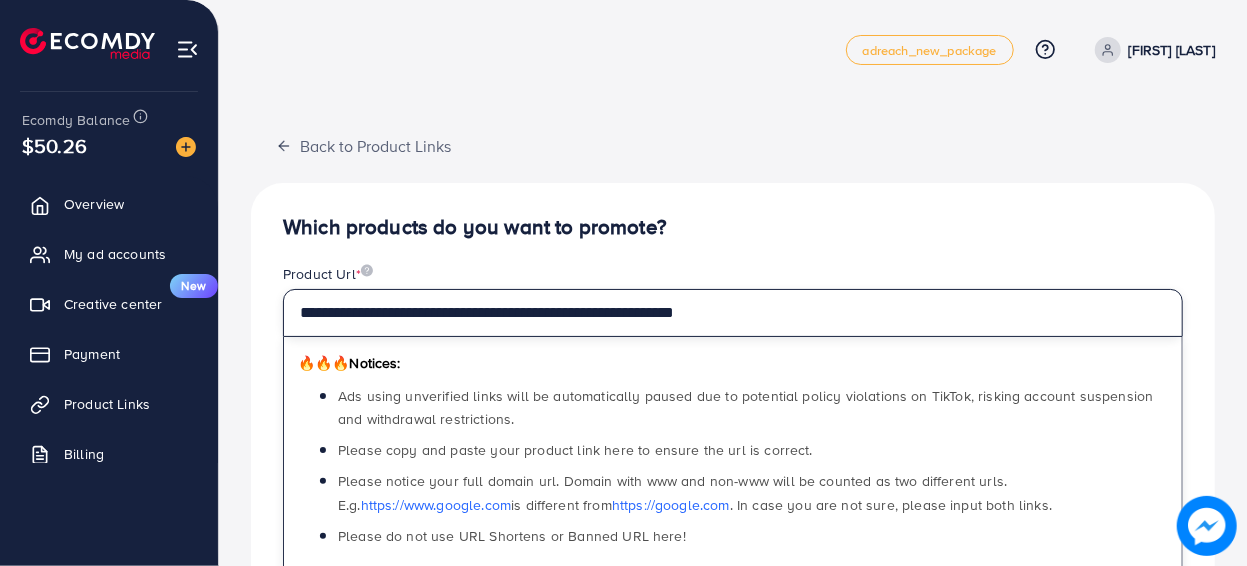 click on "**********" at bounding box center [733, 313] 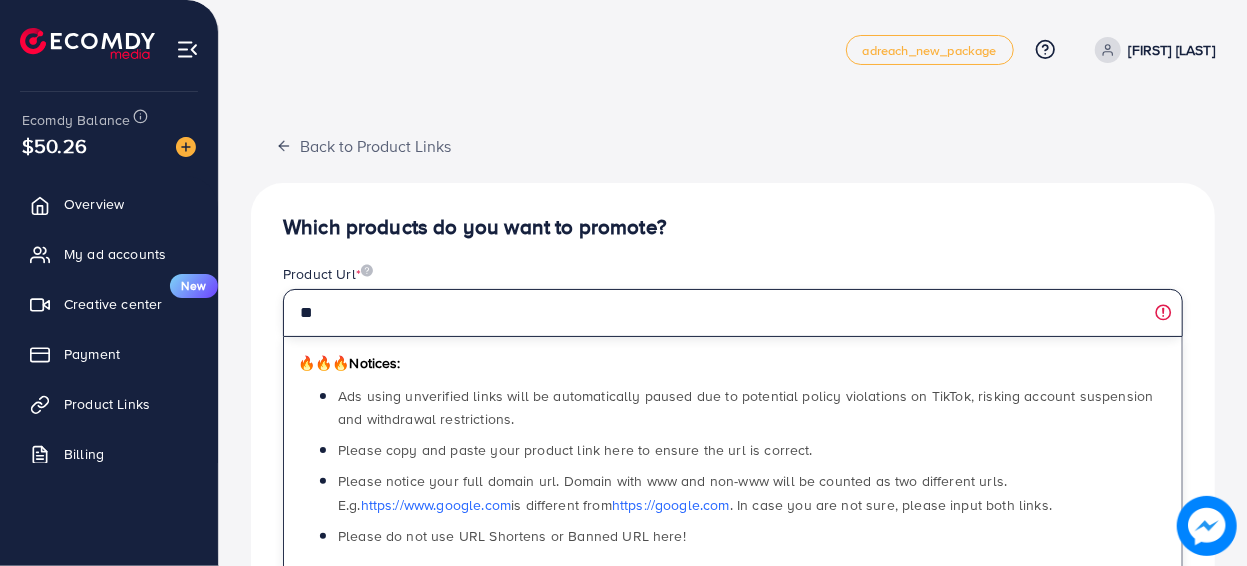 type on "*" 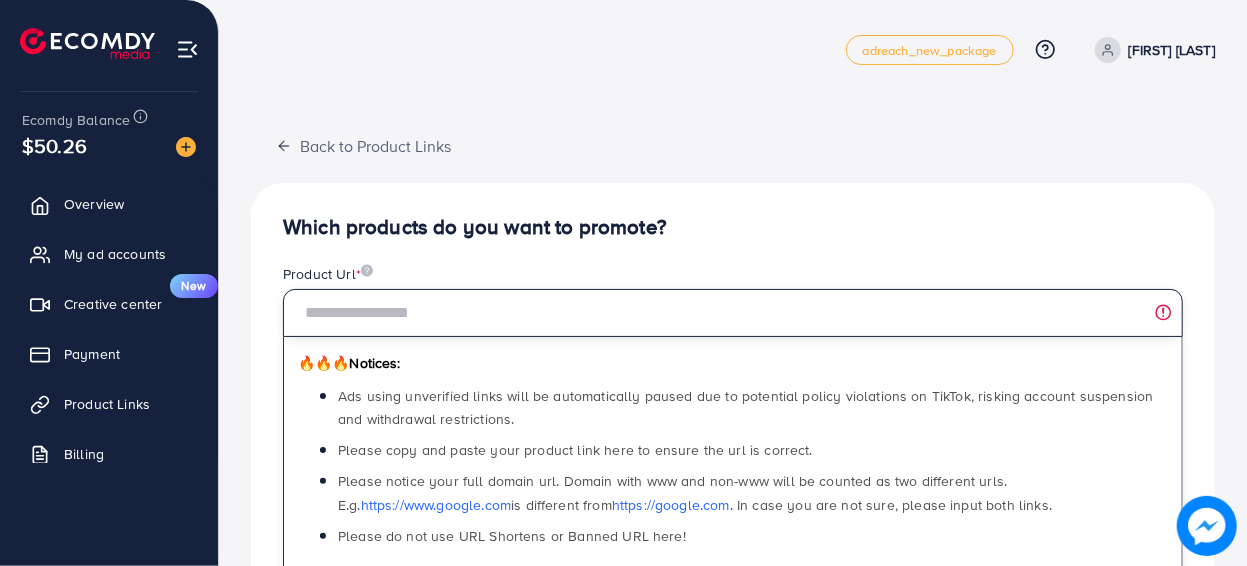 paste on "**********" 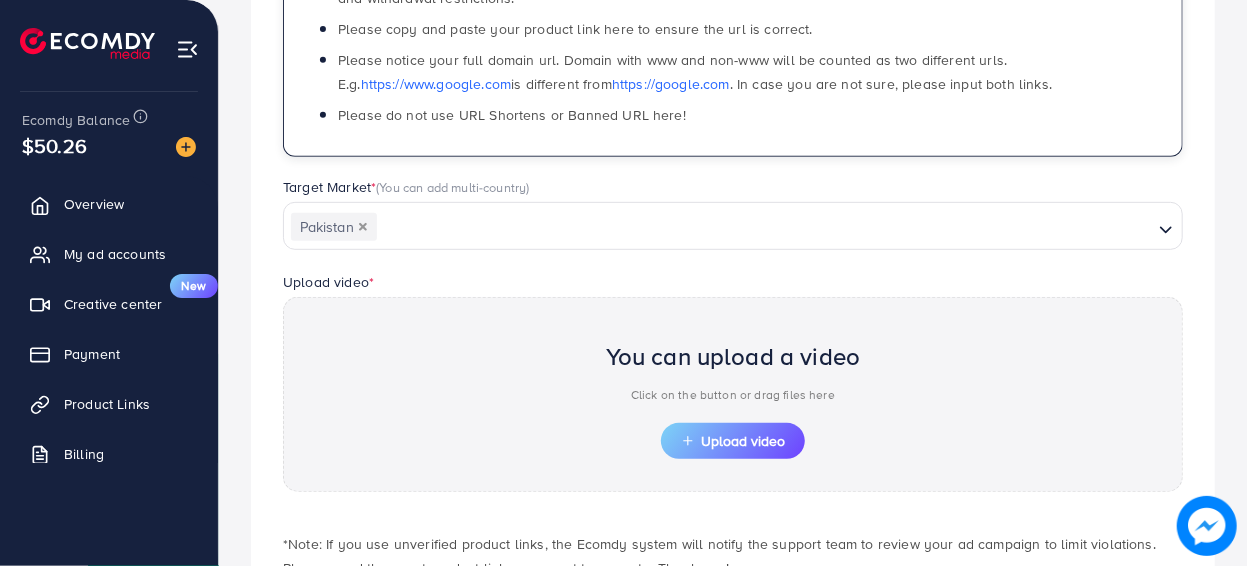 scroll, scrollTop: 410, scrollLeft: 0, axis: vertical 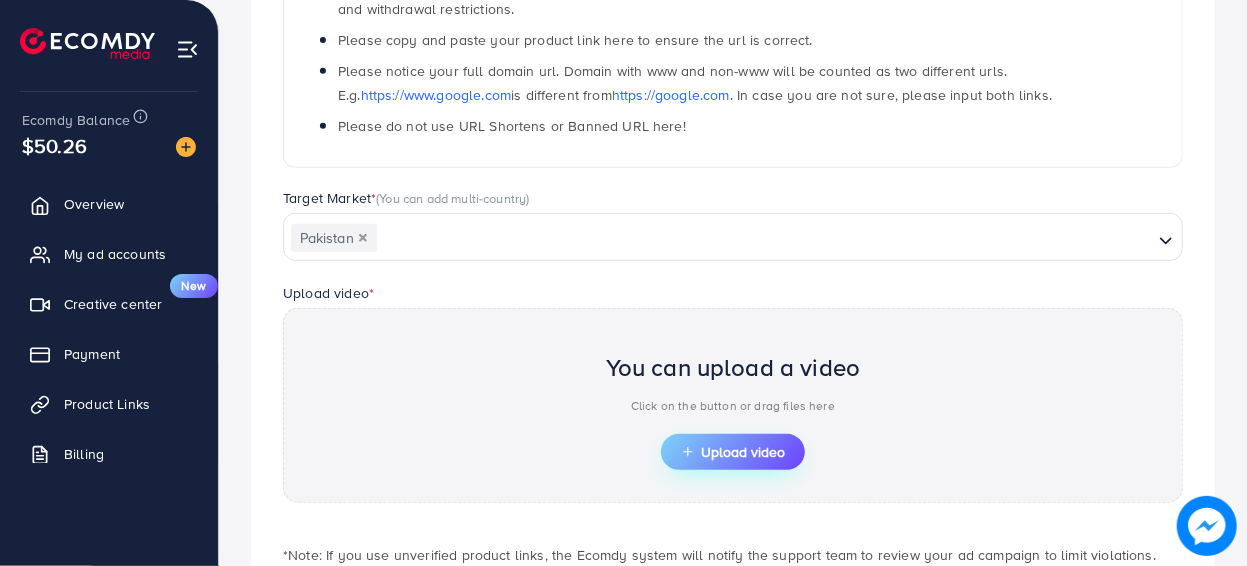 click on "Upload video" at bounding box center (733, 452) 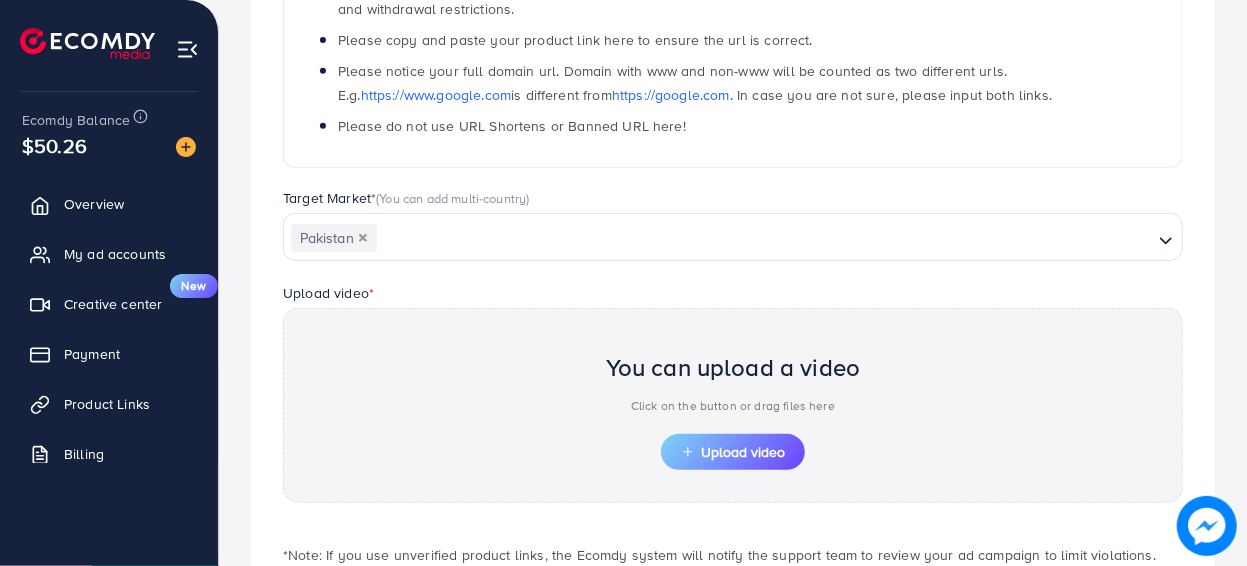 scroll, scrollTop: 556, scrollLeft: 0, axis: vertical 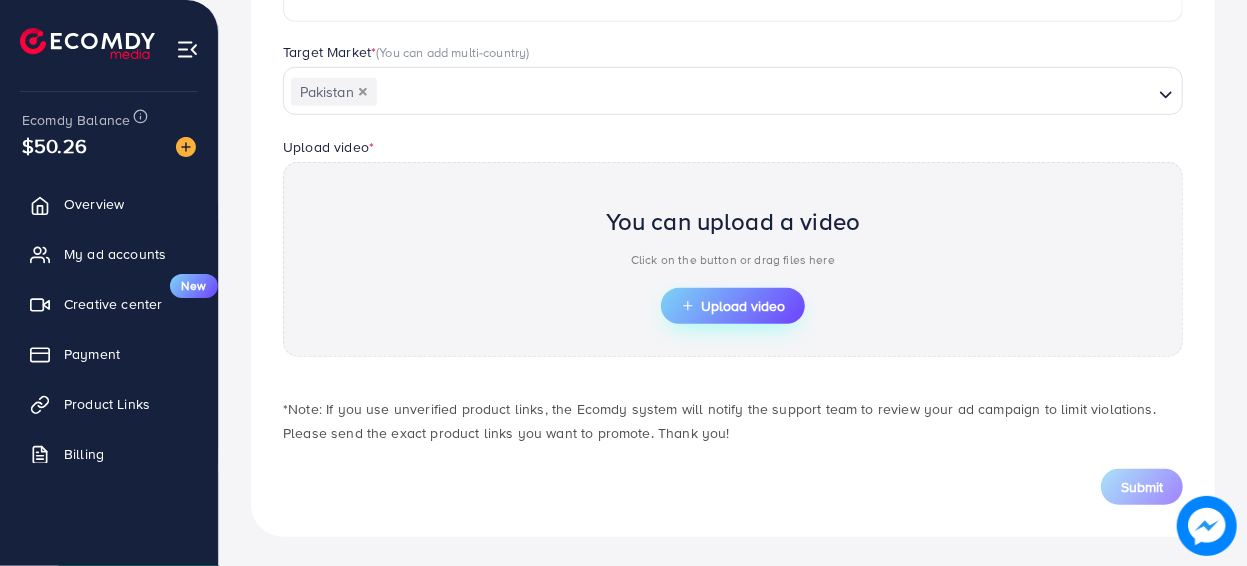 click on "Upload video" at bounding box center [733, 306] 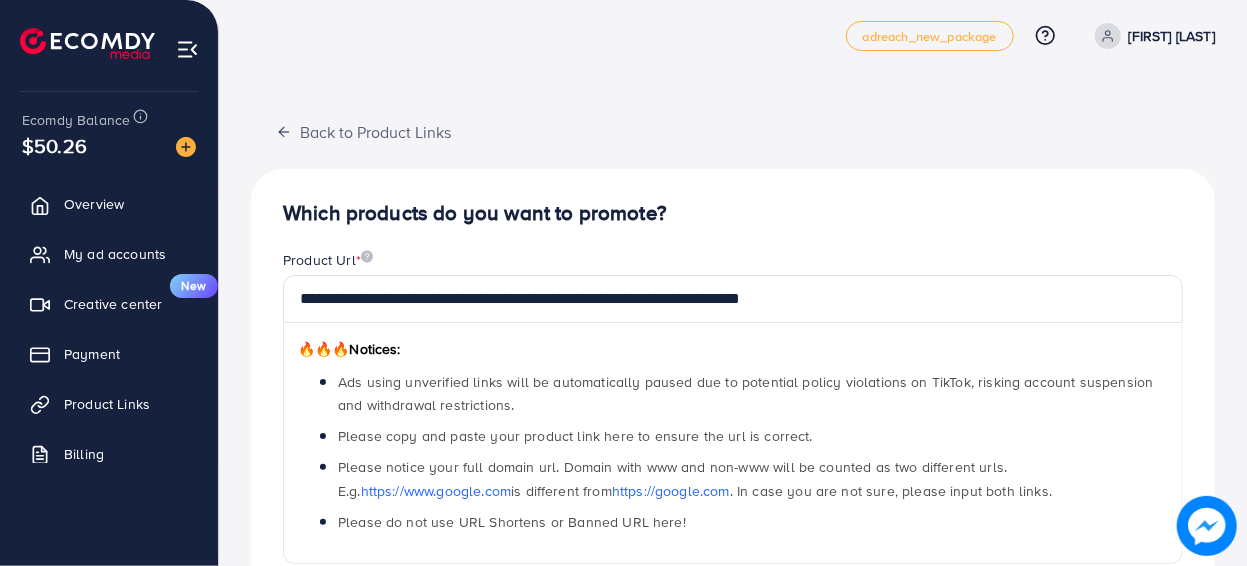 scroll, scrollTop: 0, scrollLeft: 0, axis: both 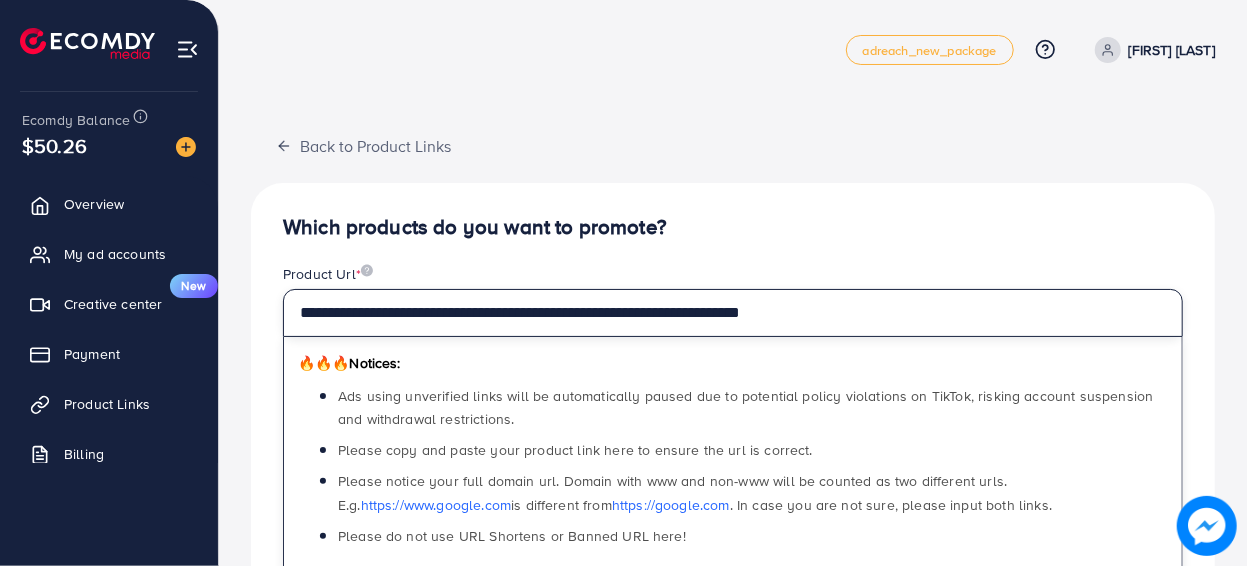 click on "**********" at bounding box center [733, 313] 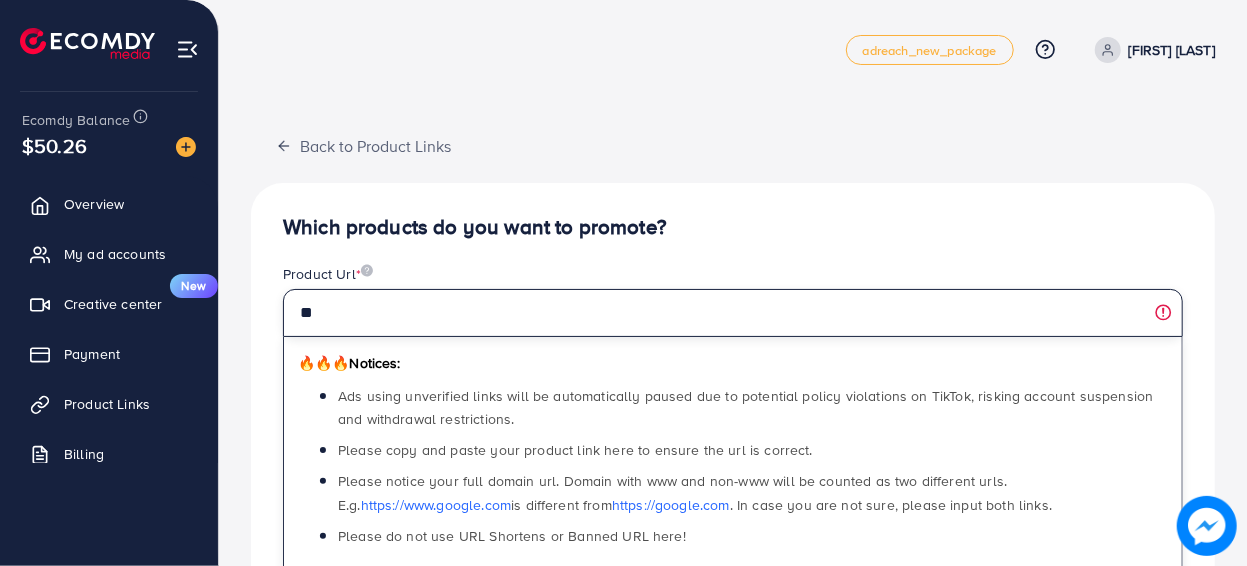 type on "*" 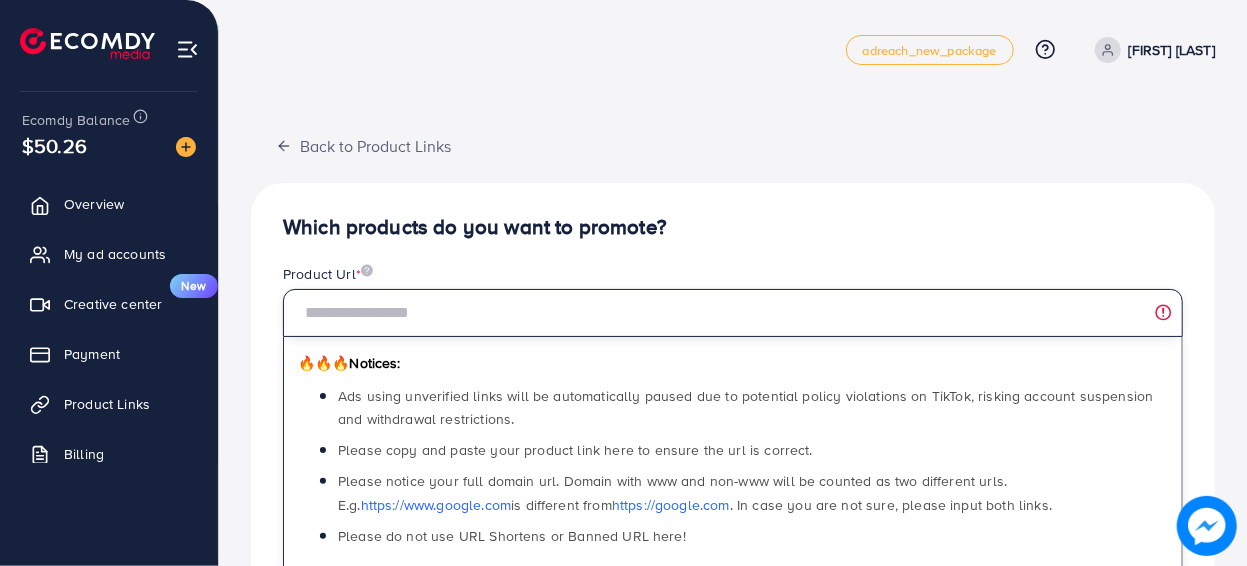 click at bounding box center (733, 313) 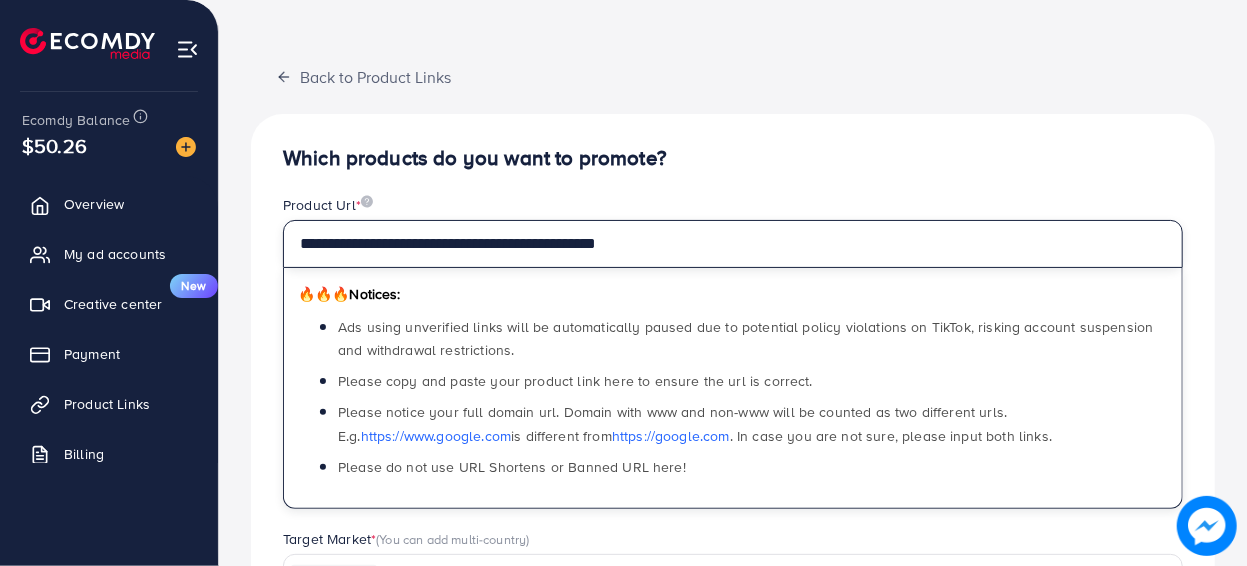 scroll, scrollTop: 0, scrollLeft: 0, axis: both 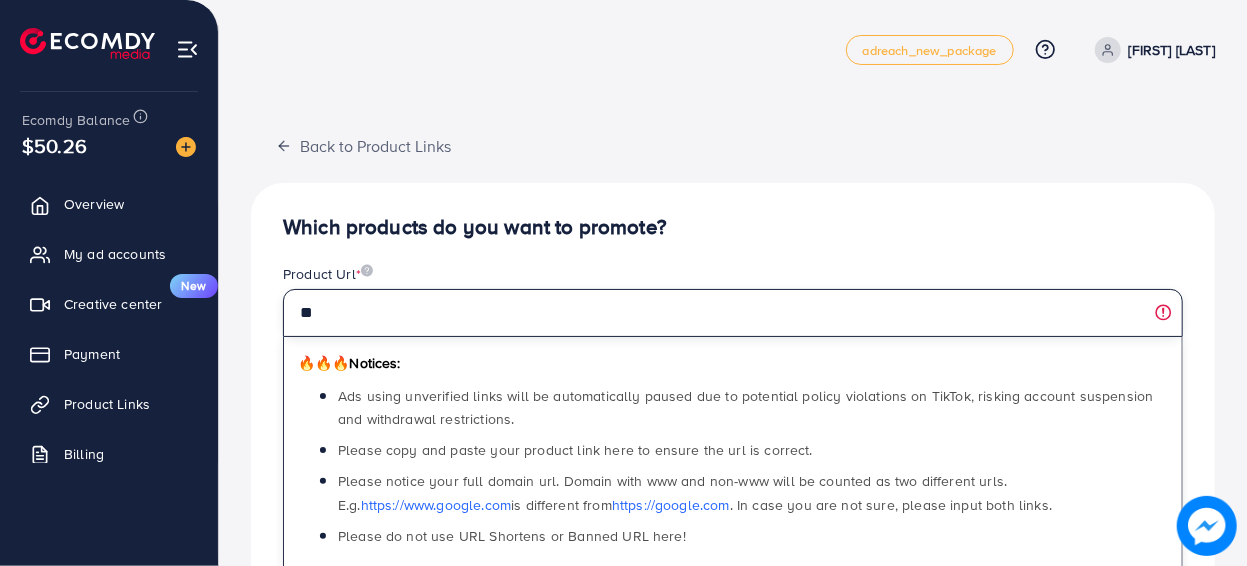 type on "*" 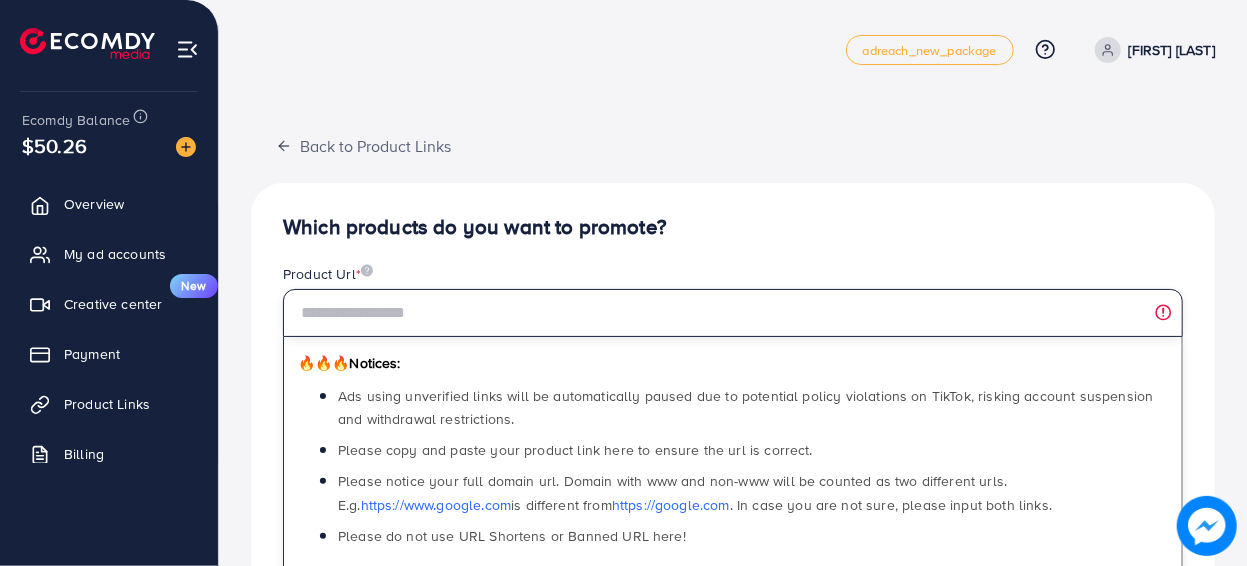 paste on "**********" 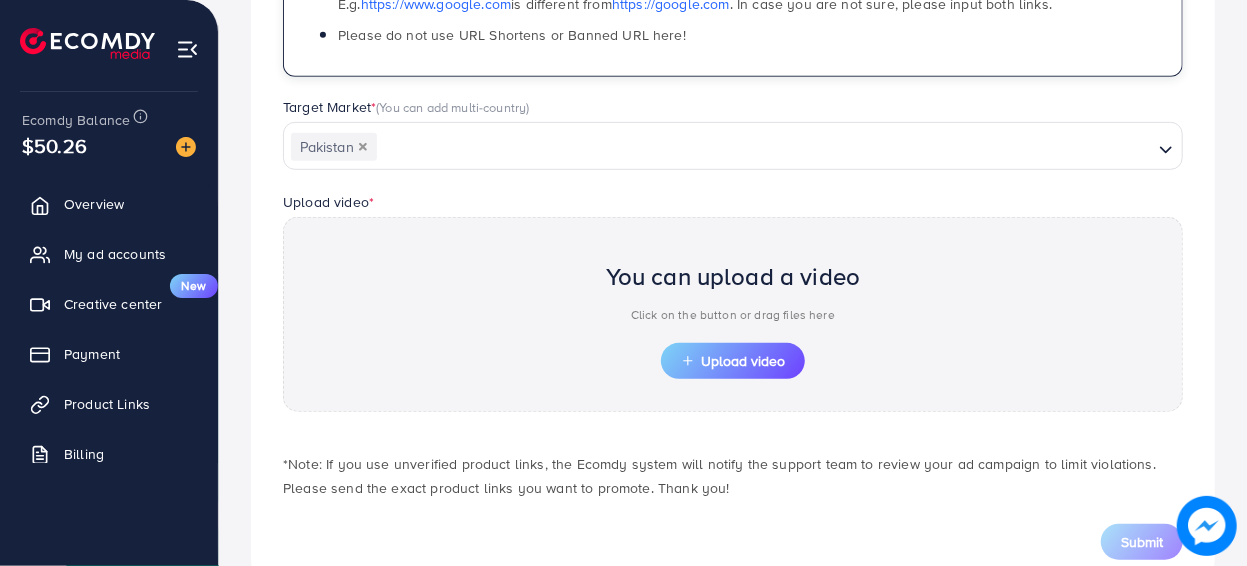 scroll, scrollTop: 556, scrollLeft: 0, axis: vertical 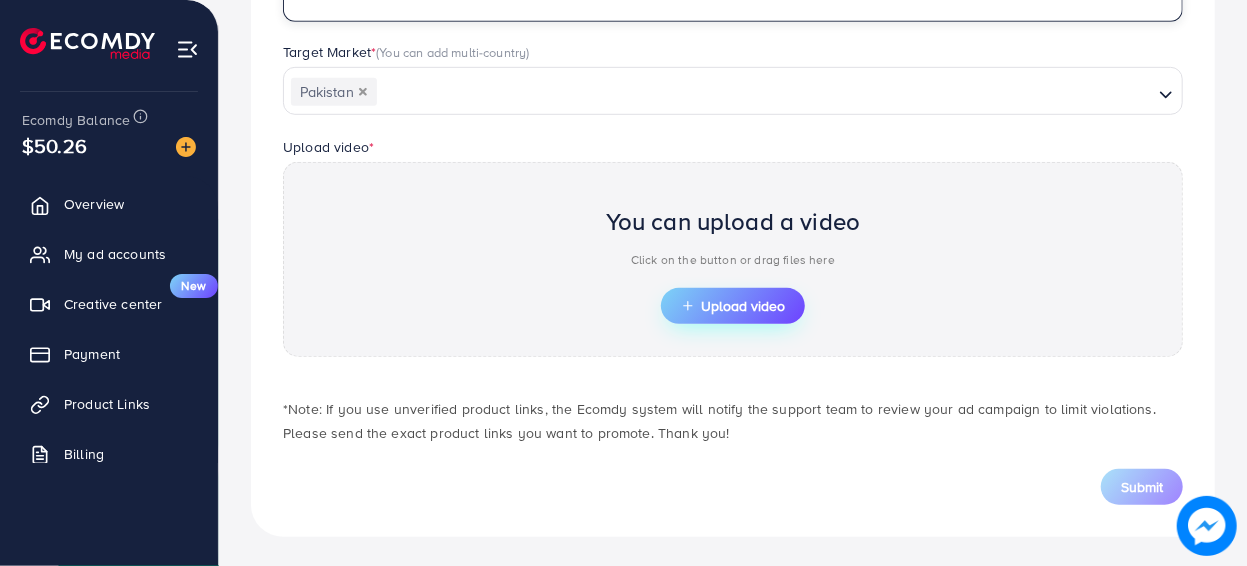 type on "**********" 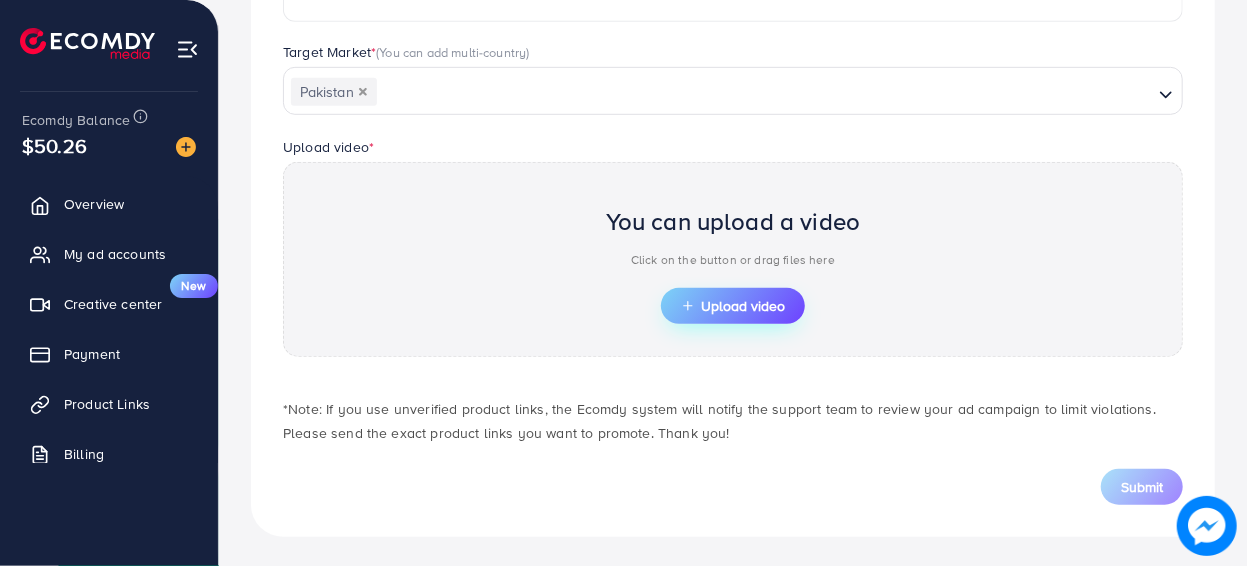 click on "Upload video" at bounding box center (733, 306) 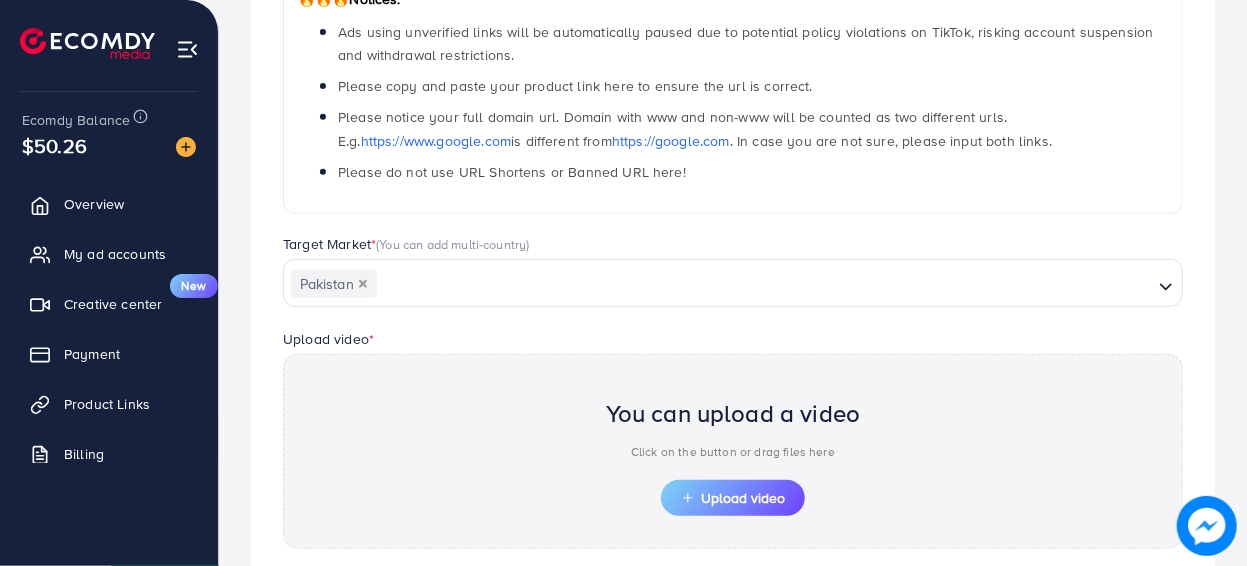 scroll, scrollTop: 556, scrollLeft: 0, axis: vertical 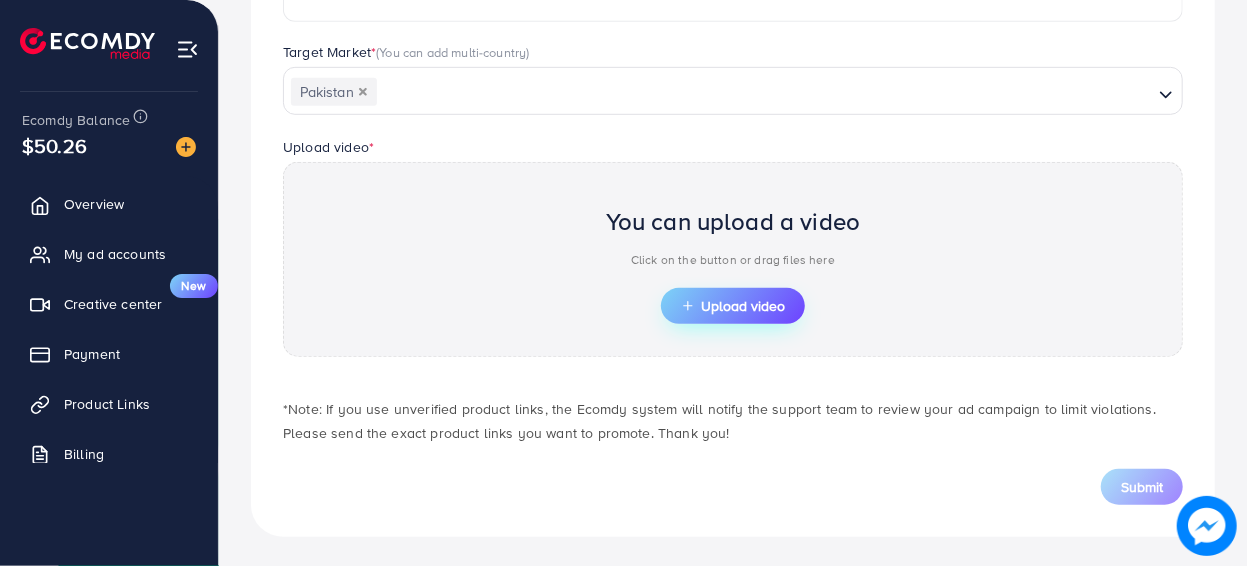 click on "Upload video" at bounding box center [733, 306] 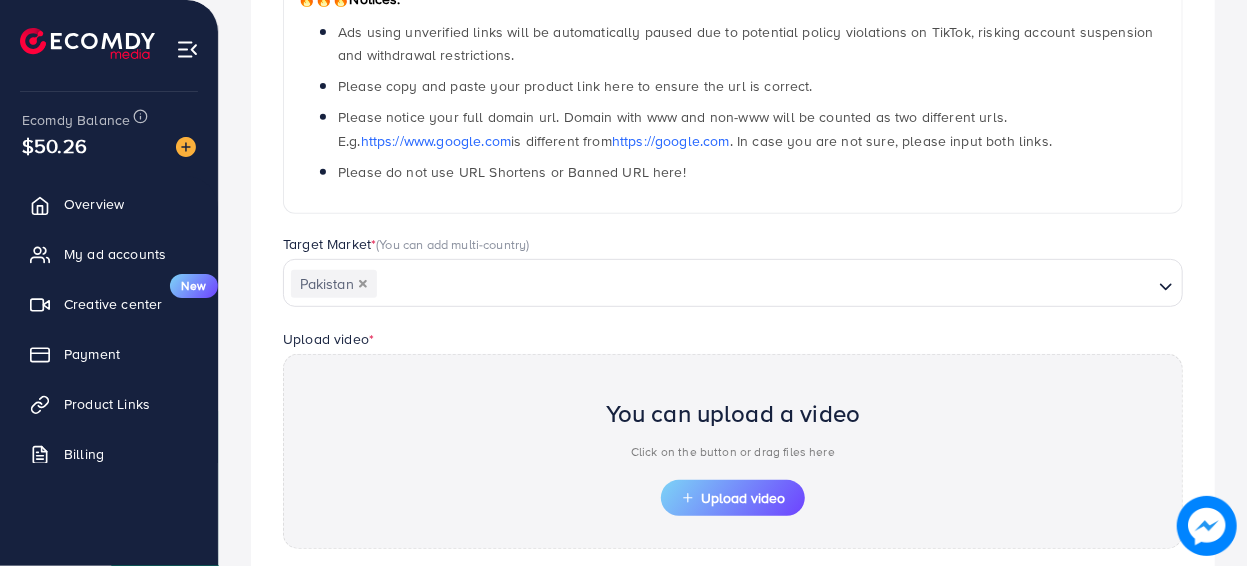 scroll, scrollTop: 556, scrollLeft: 0, axis: vertical 